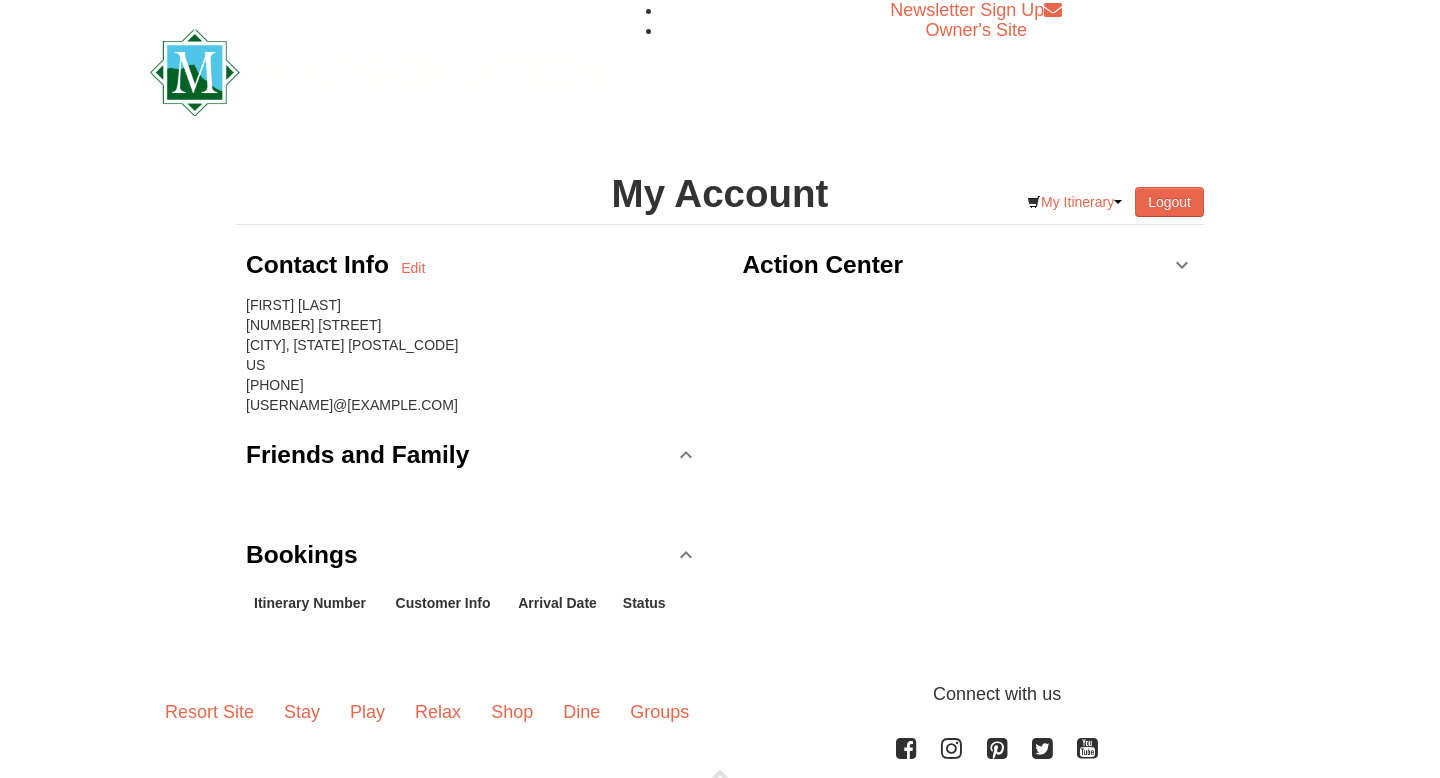 scroll, scrollTop: 0, scrollLeft: 0, axis: both 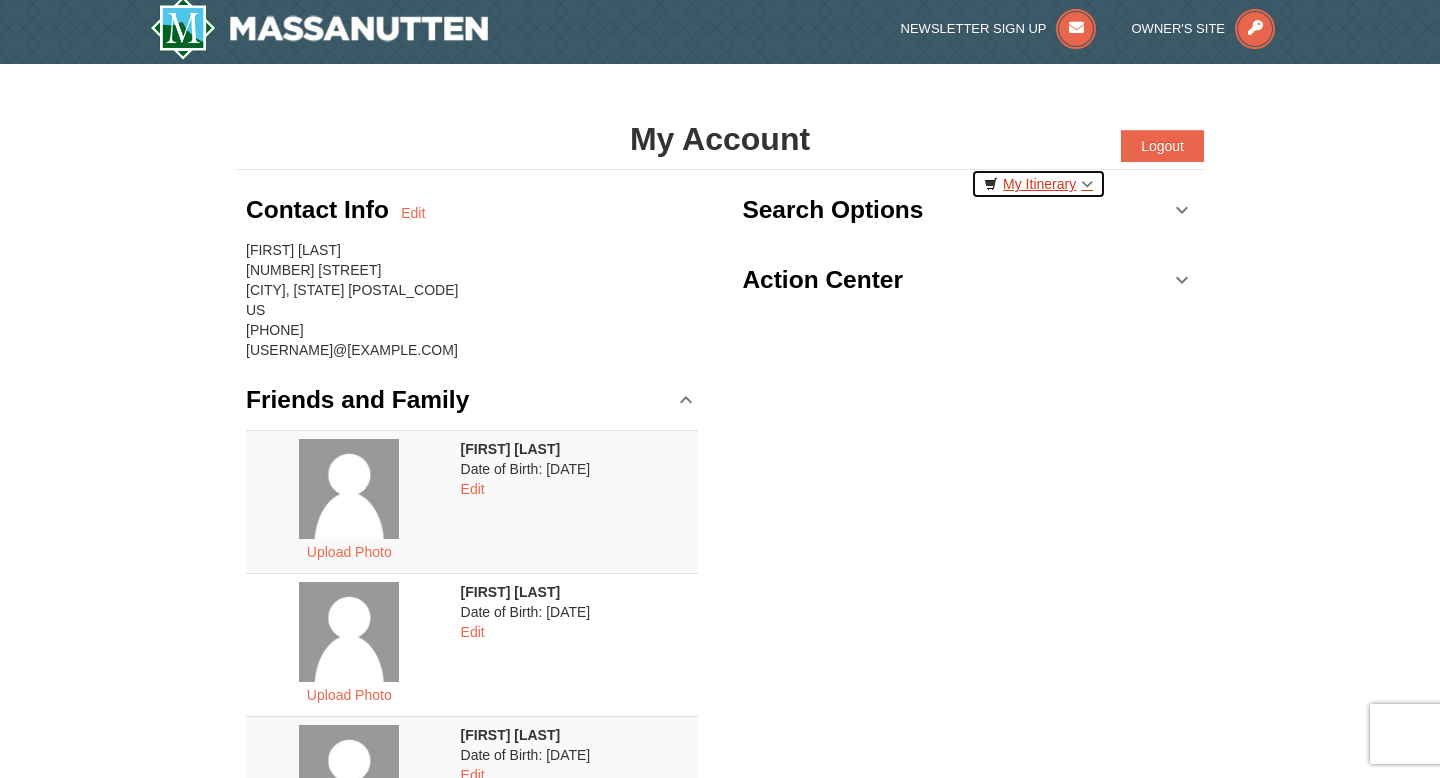 click on "My Itinerary" at bounding box center (1038, 184) 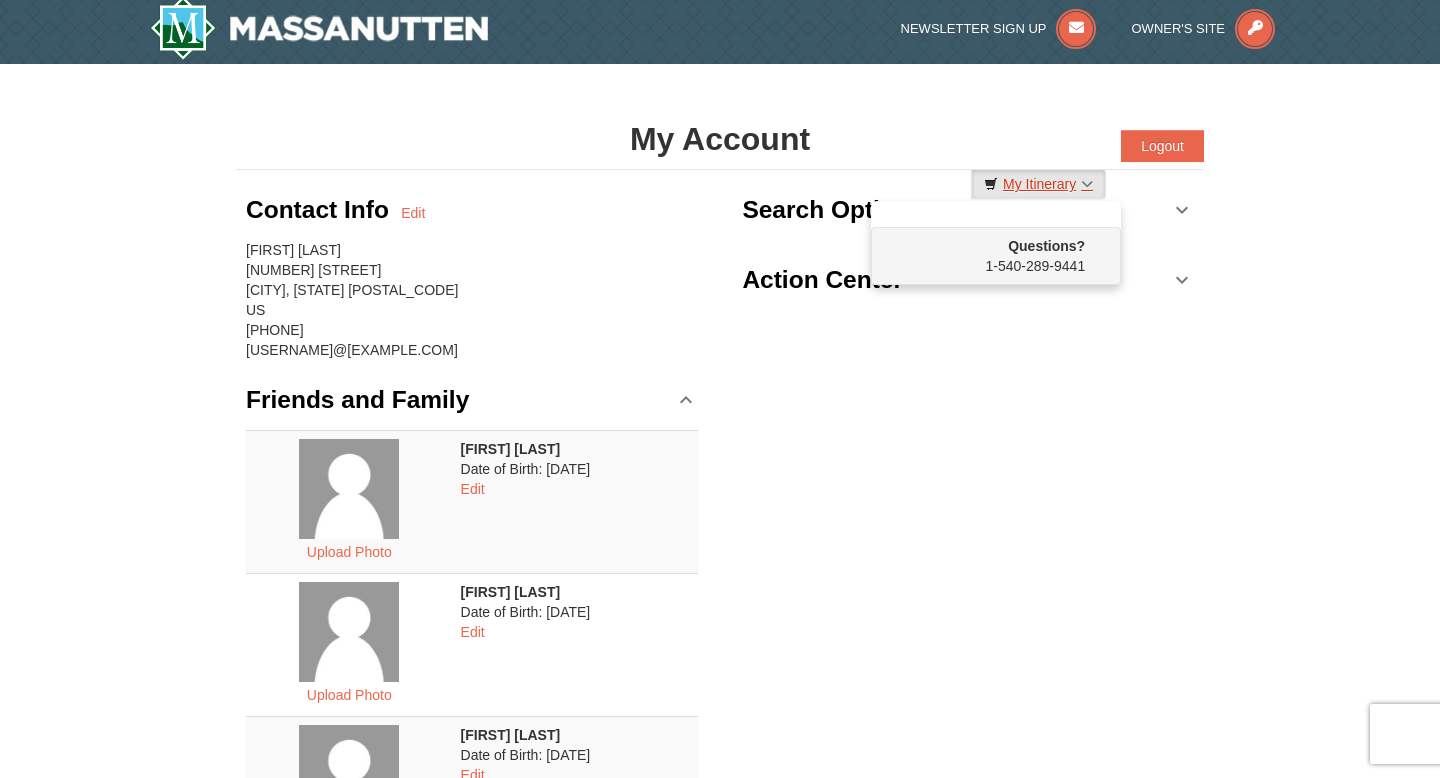 click on "My Itinerary" at bounding box center [1038, 184] 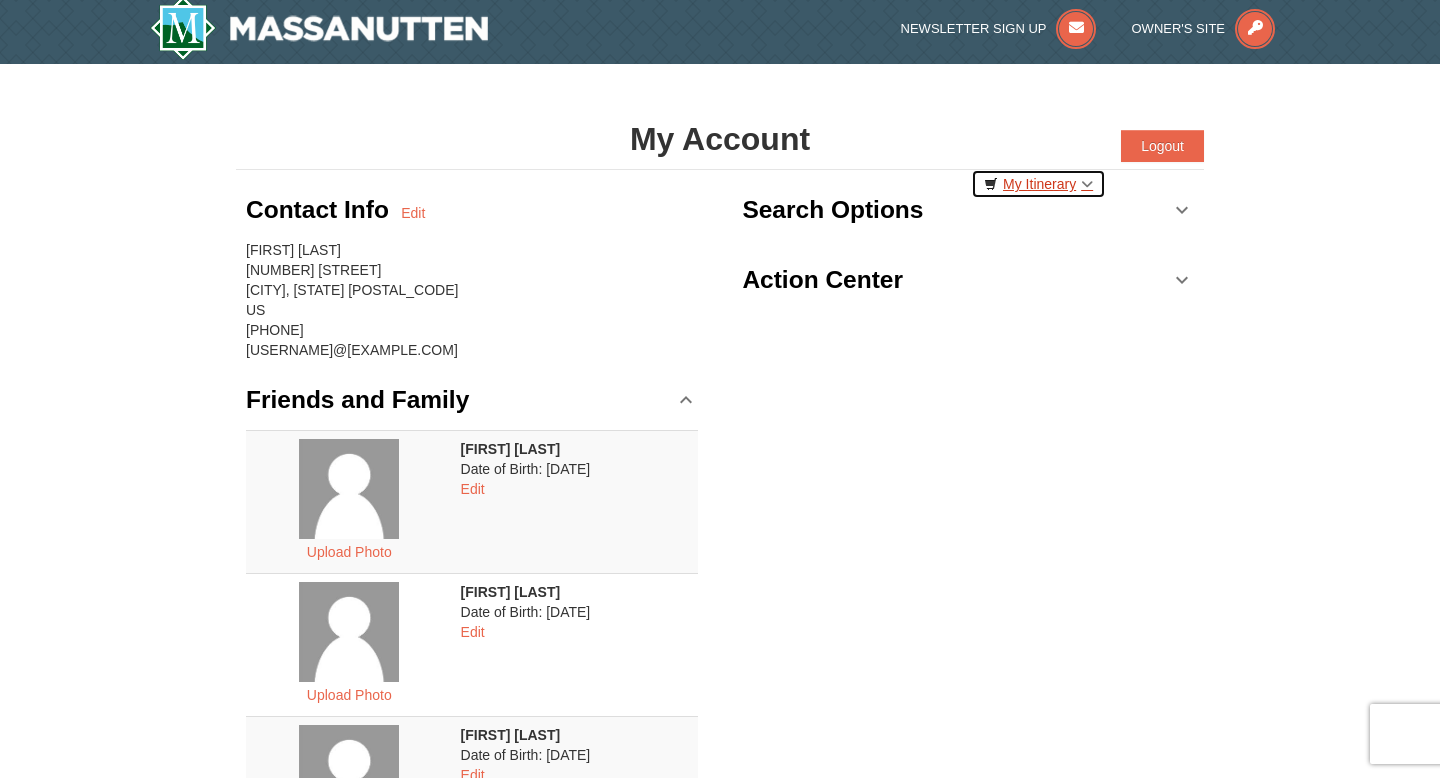 click on "My Itinerary" at bounding box center [1038, 184] 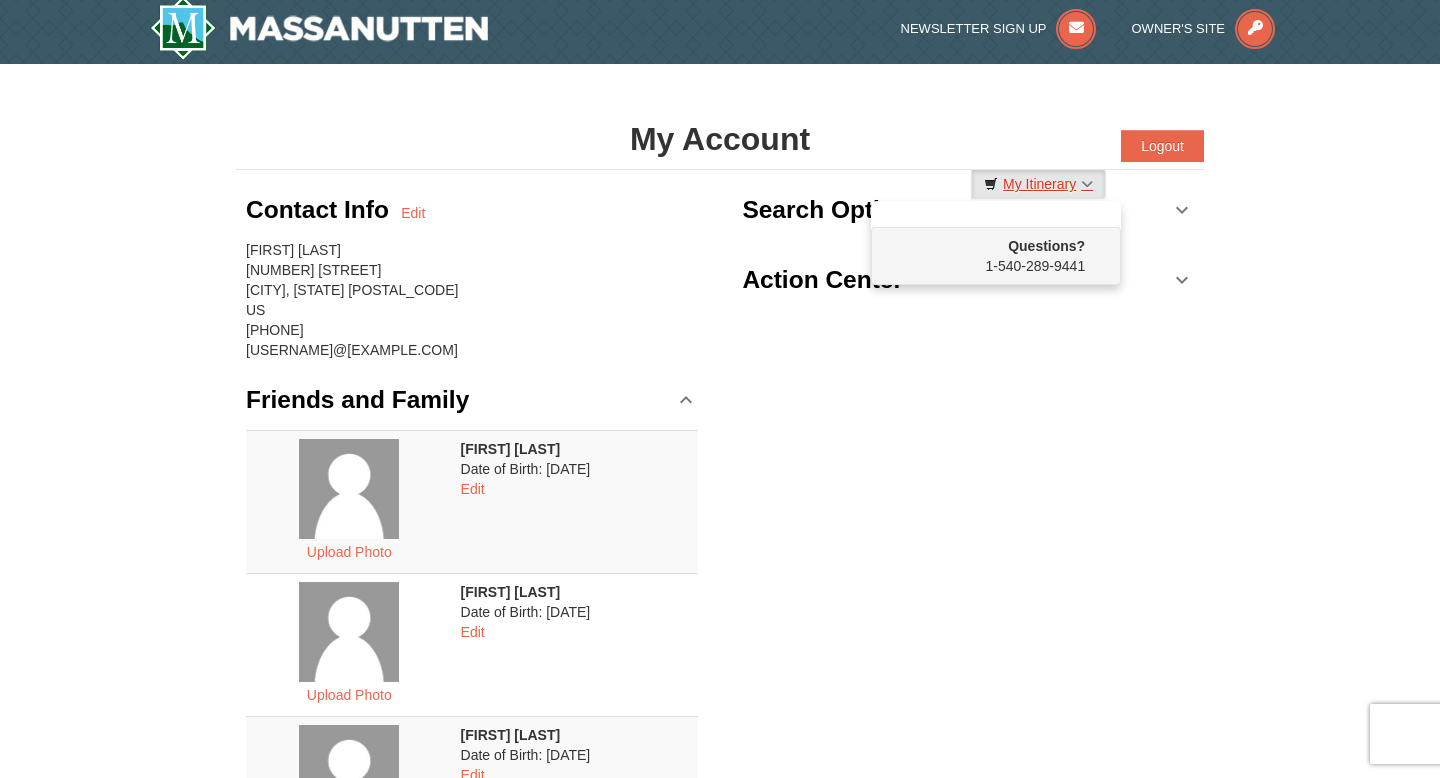 click on "My Itinerary" at bounding box center [1038, 184] 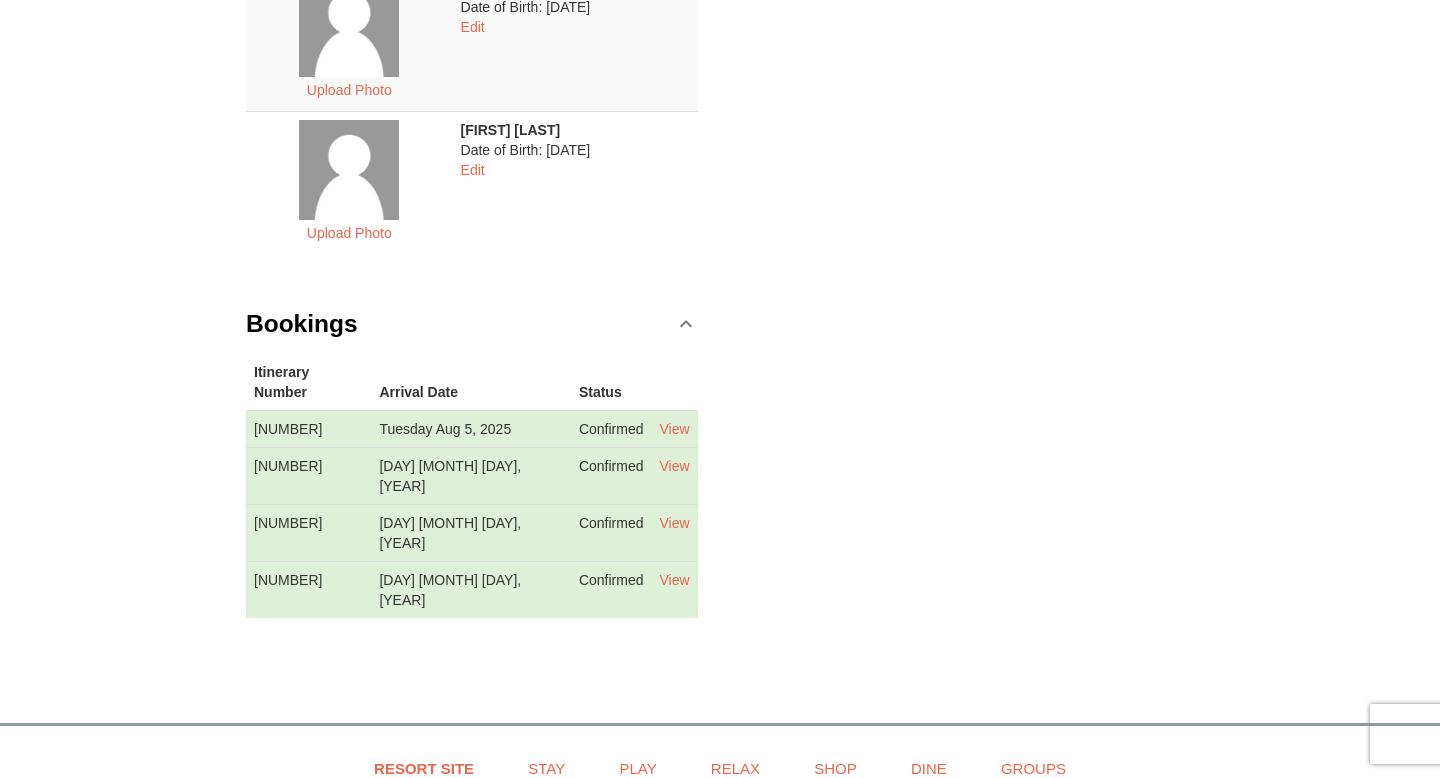 scroll, scrollTop: 749, scrollLeft: 0, axis: vertical 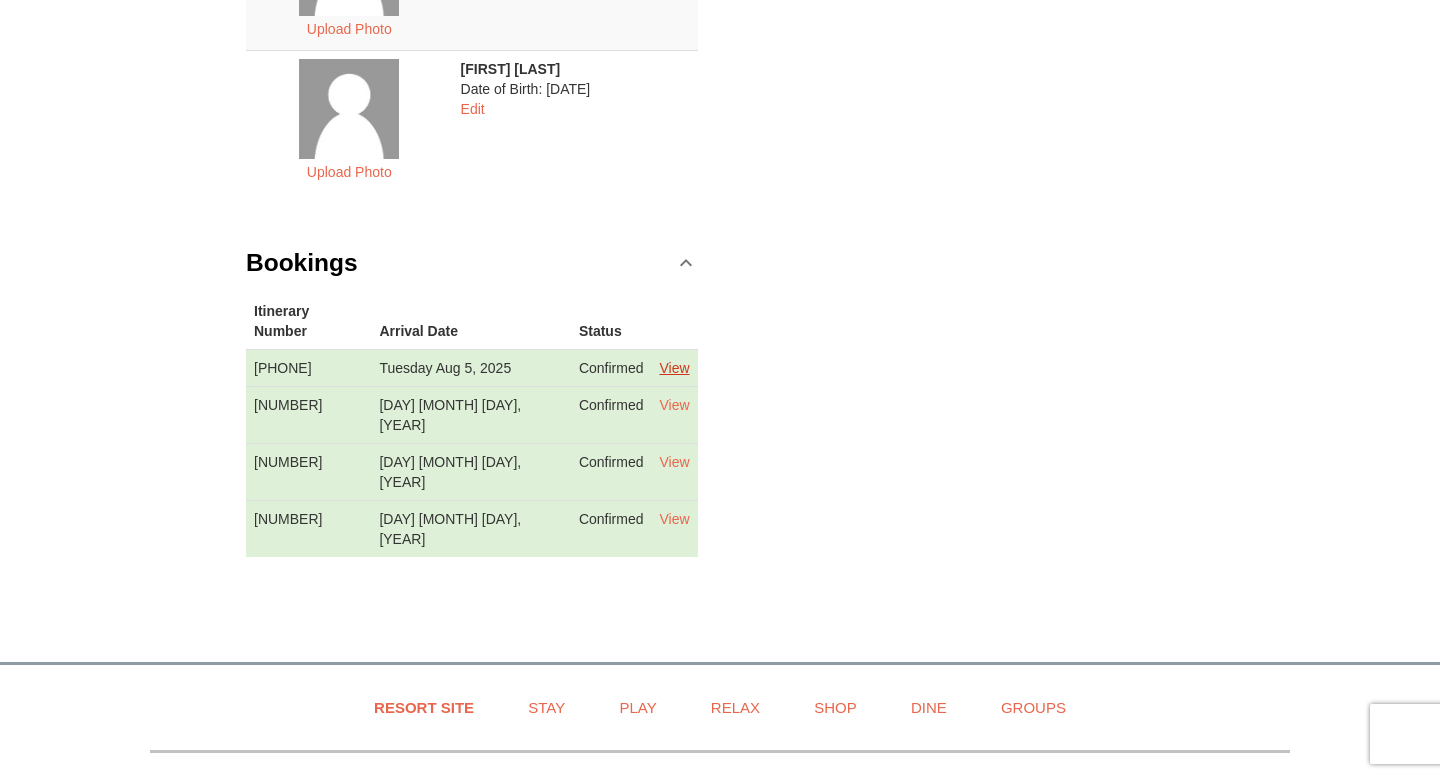 click on "View" at bounding box center (674, 368) 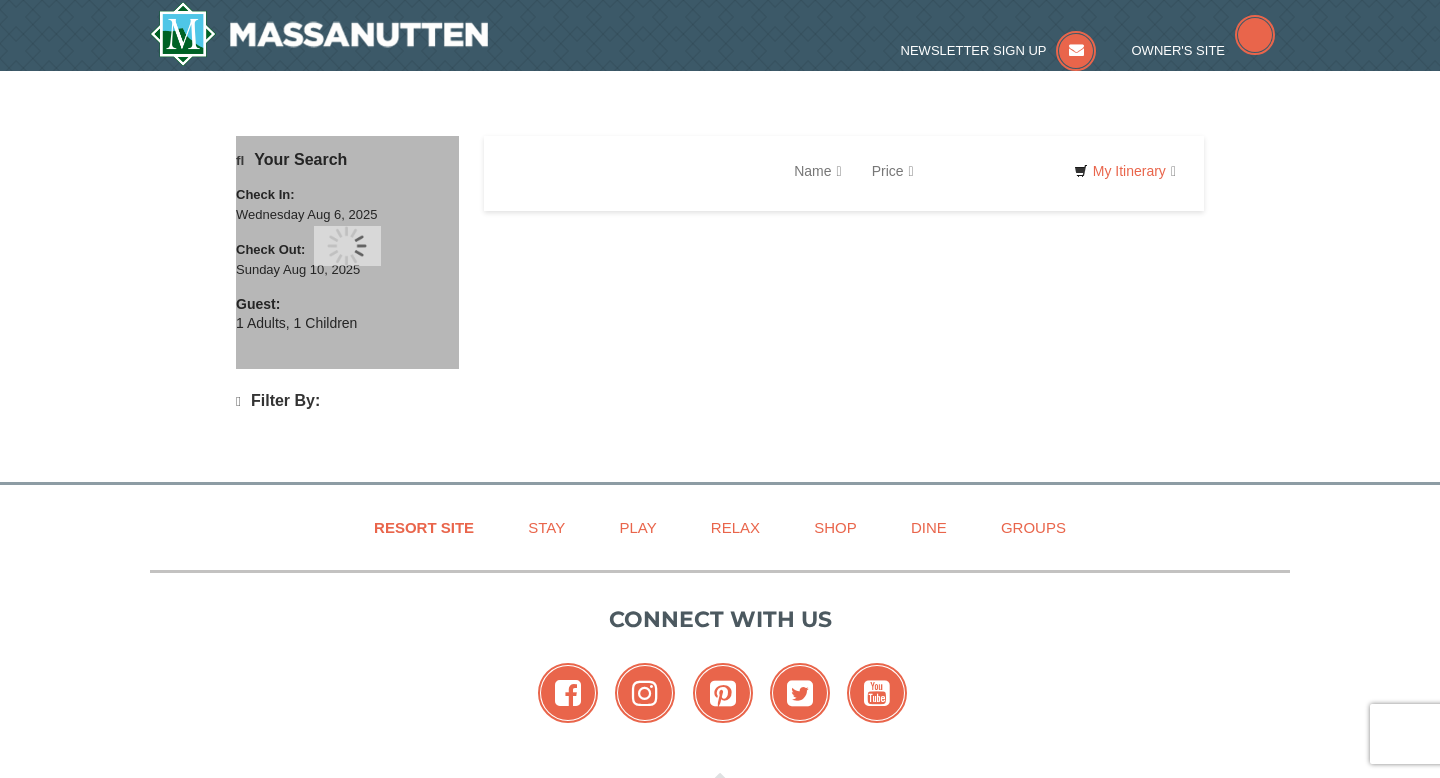 scroll, scrollTop: 0, scrollLeft: 0, axis: both 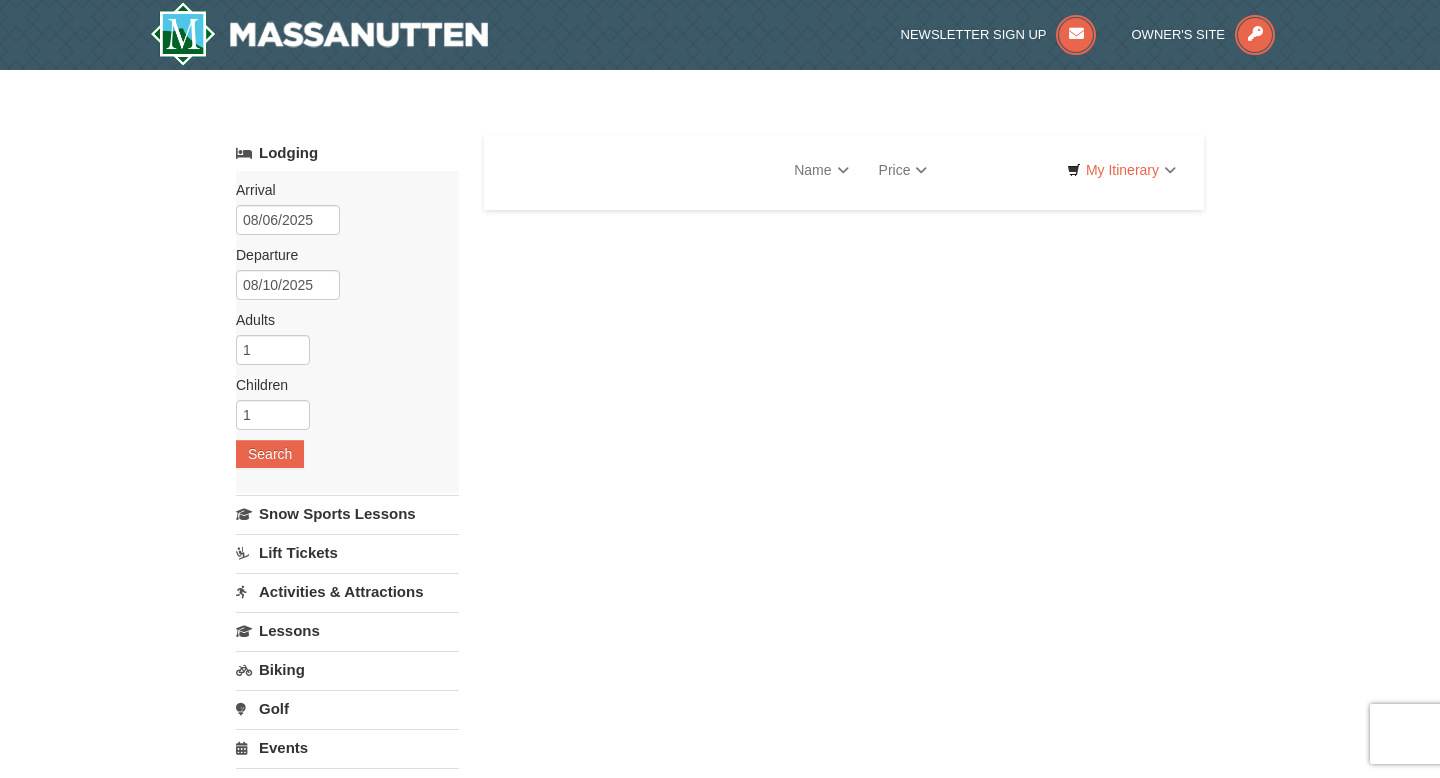 select on "8" 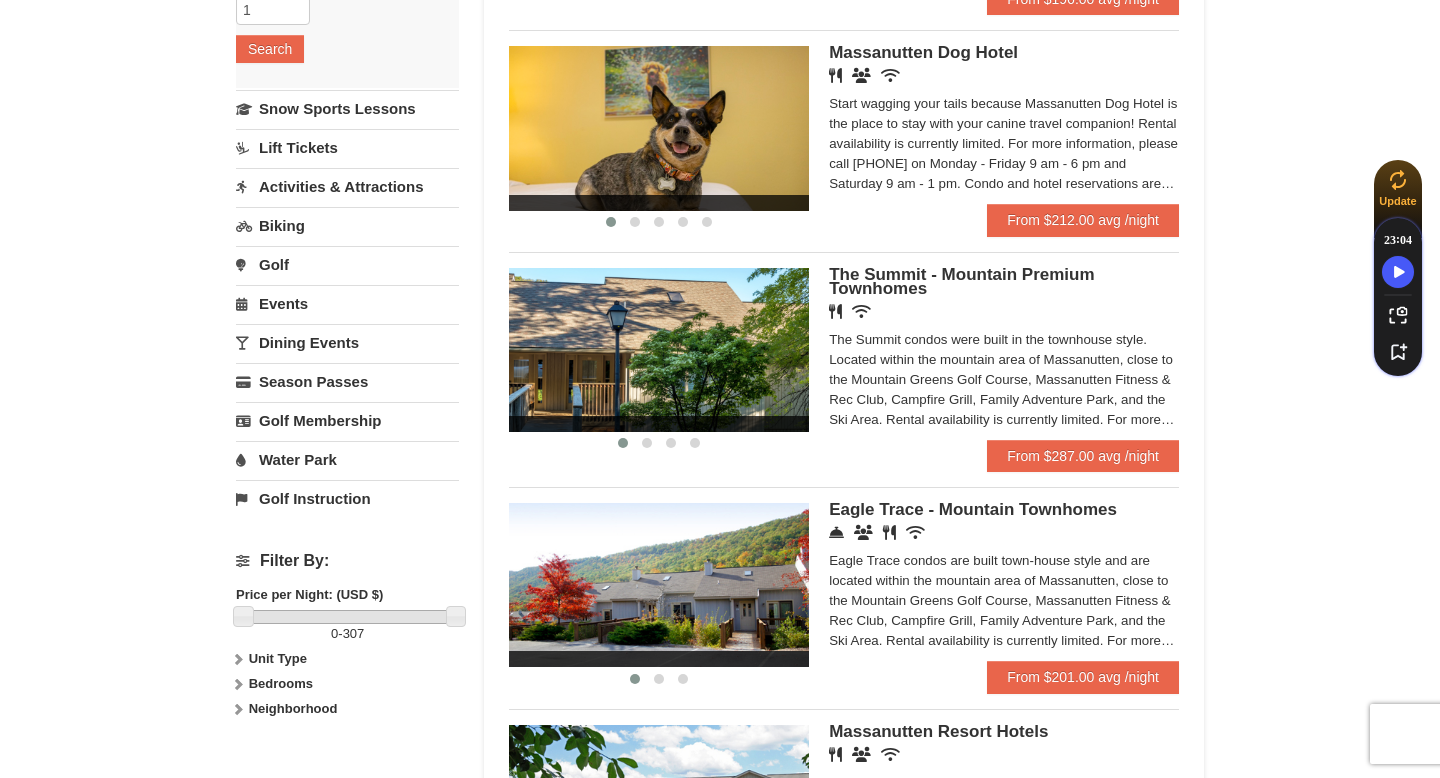scroll, scrollTop: 410, scrollLeft: 0, axis: vertical 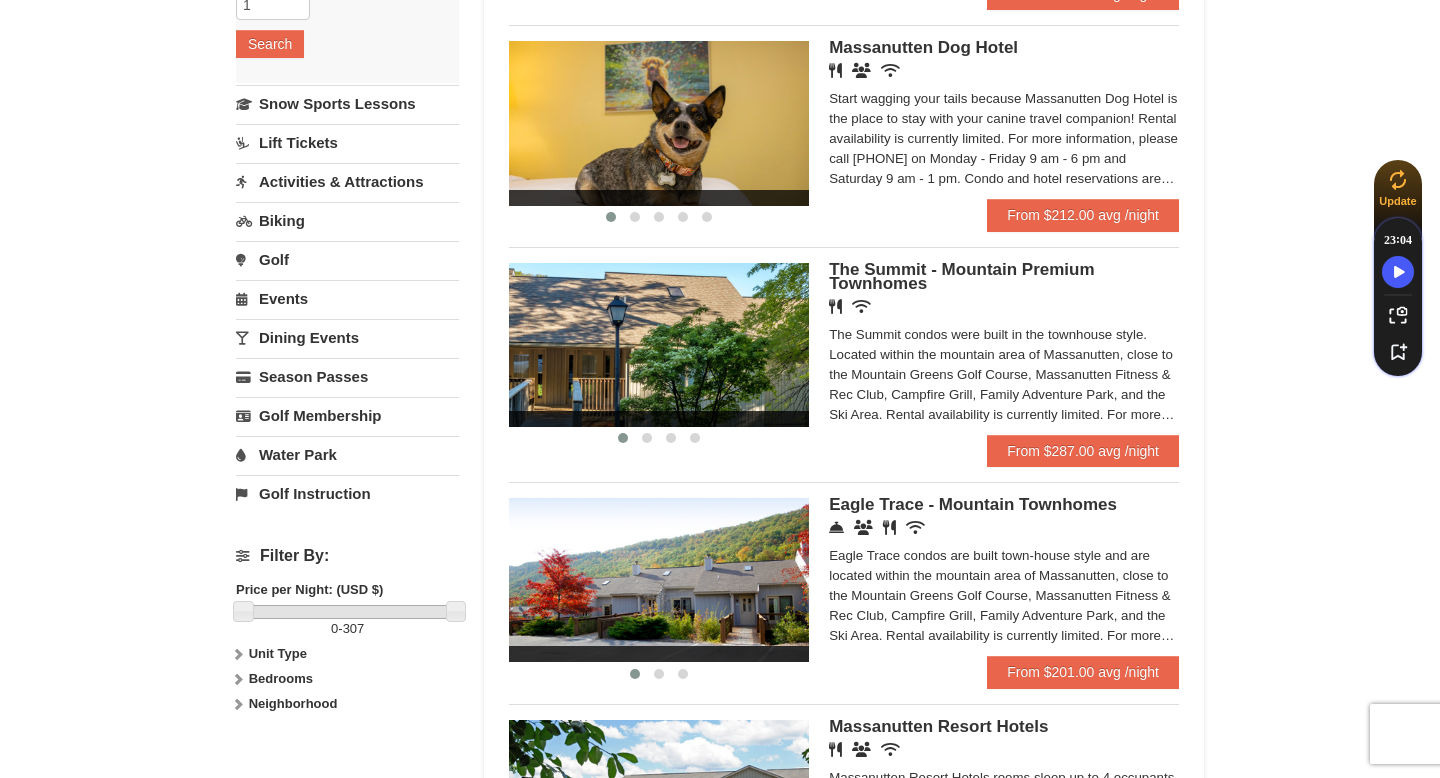 click on "Activities & Attractions" at bounding box center (347, 181) 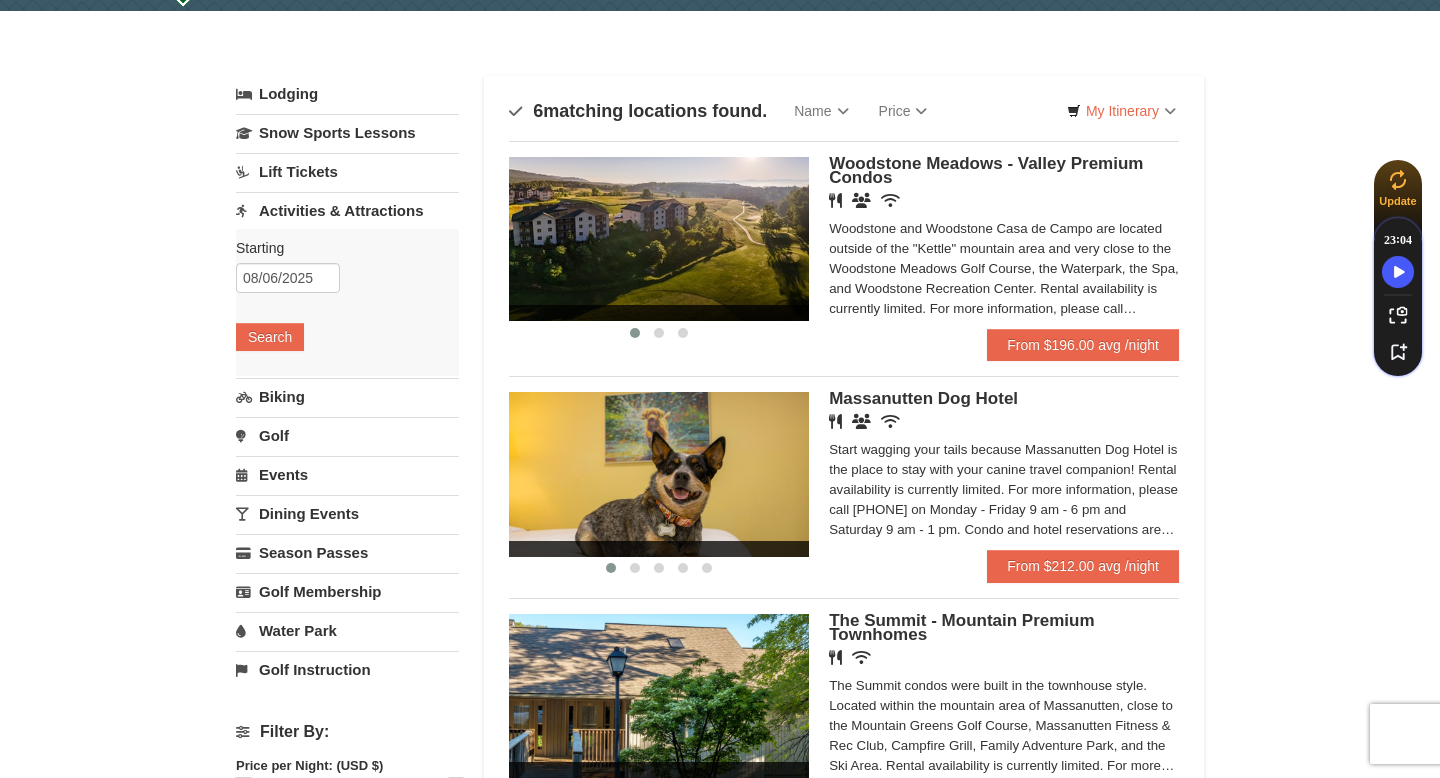 scroll, scrollTop: 20, scrollLeft: 0, axis: vertical 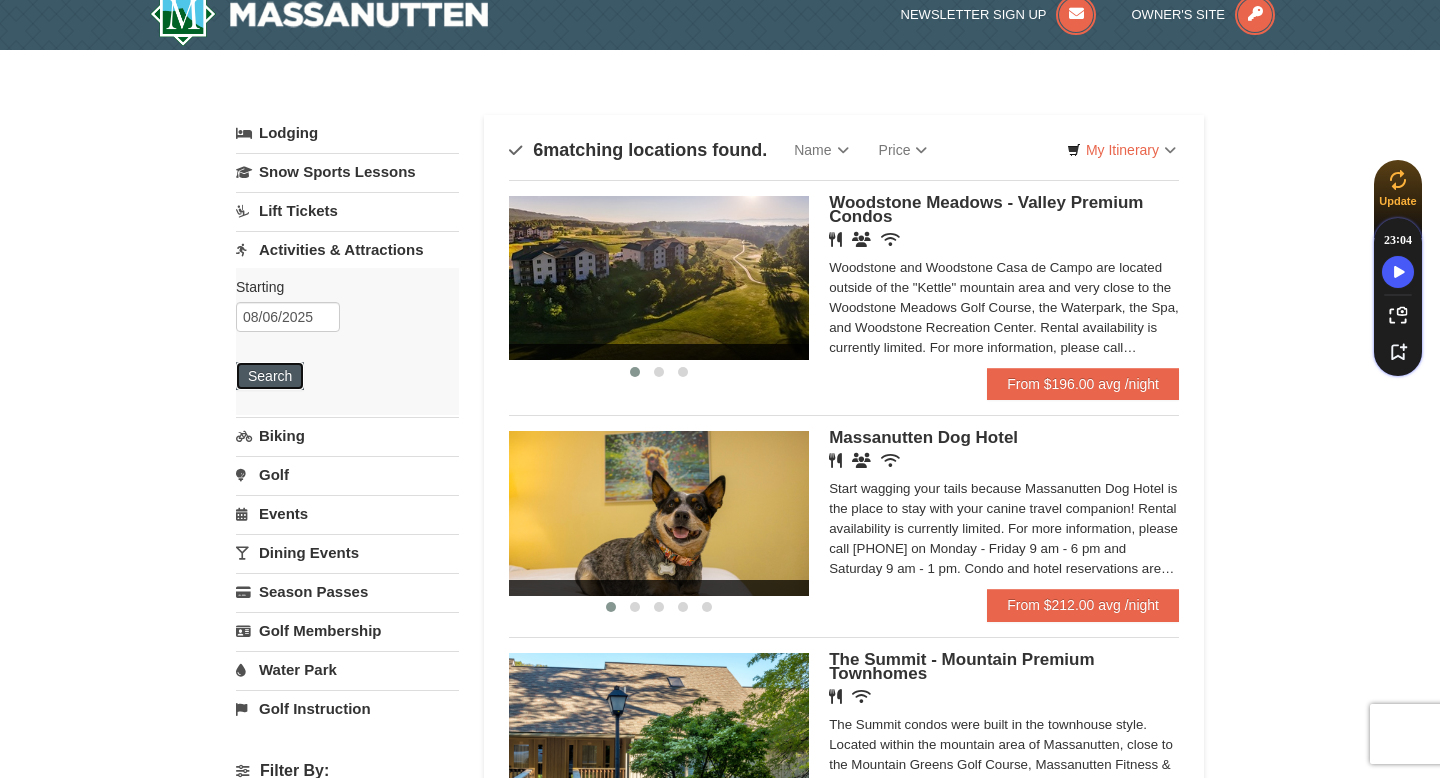 click on "Search" at bounding box center [270, 376] 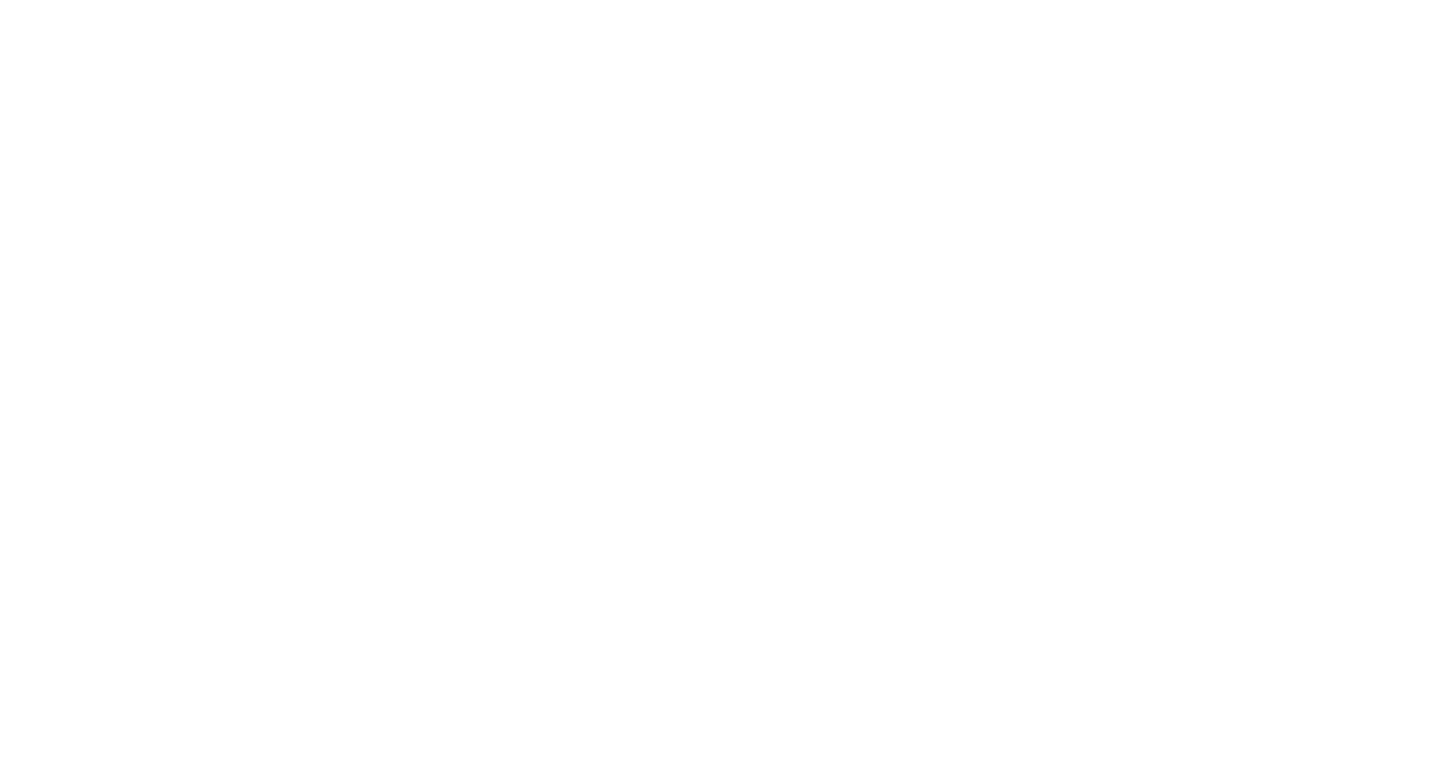scroll, scrollTop: 0, scrollLeft: 0, axis: both 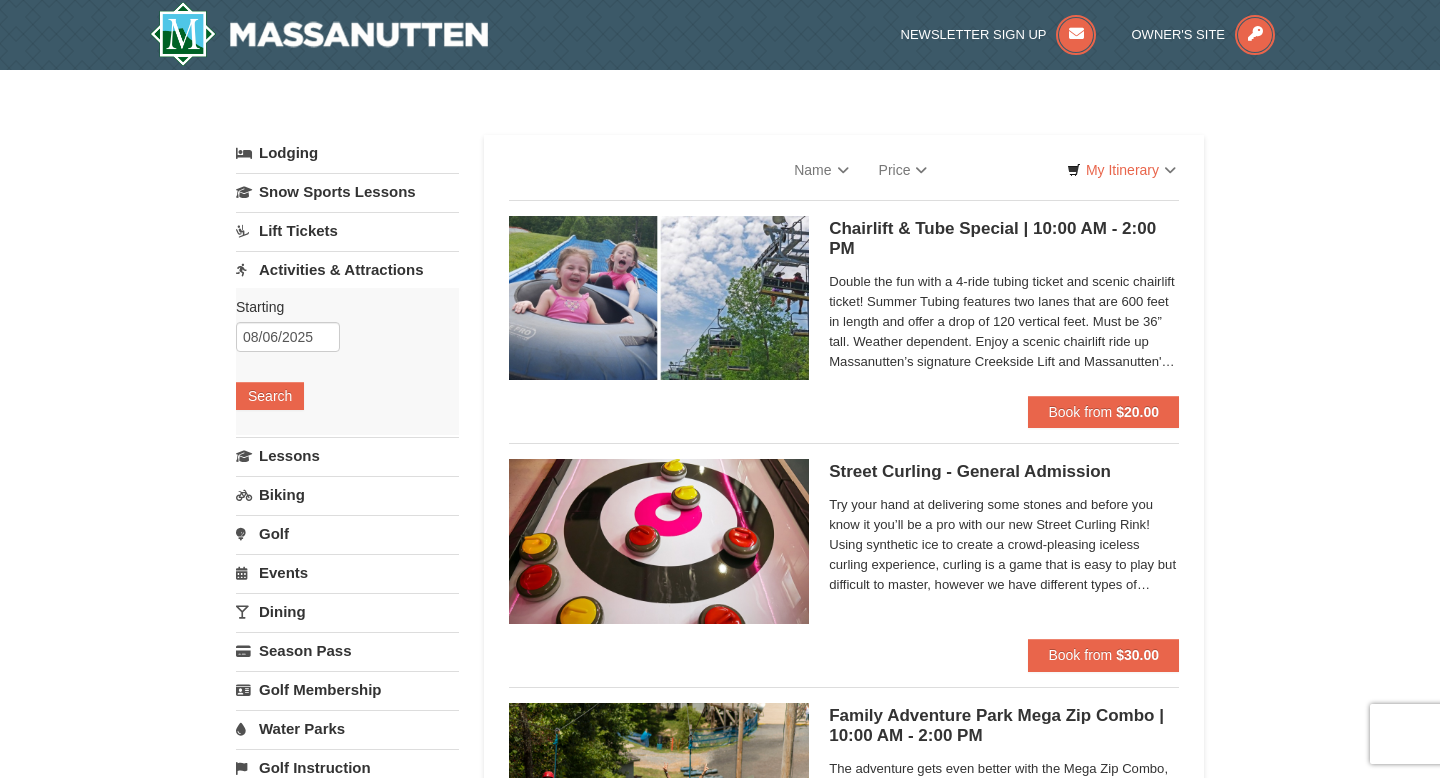 select on "8" 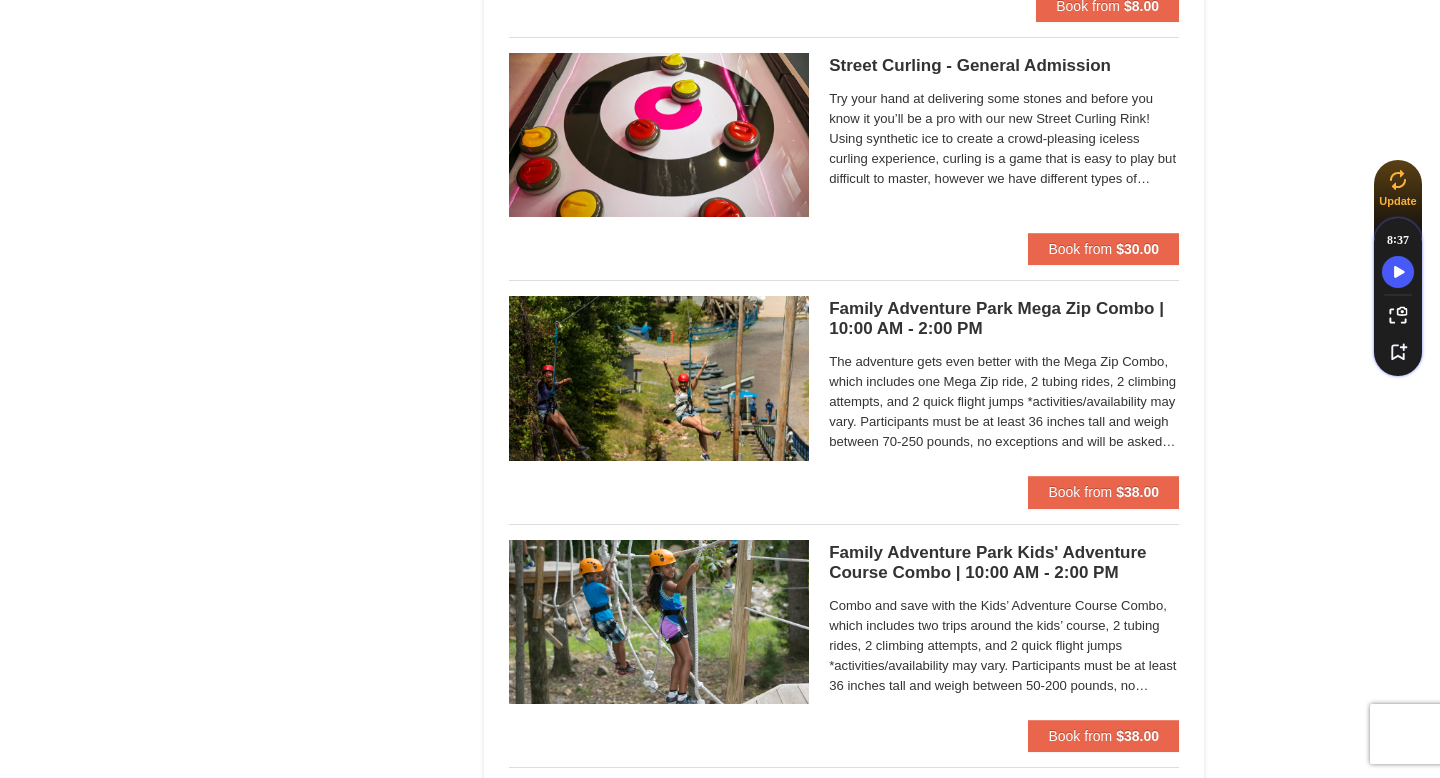 scroll, scrollTop: 1379, scrollLeft: 0, axis: vertical 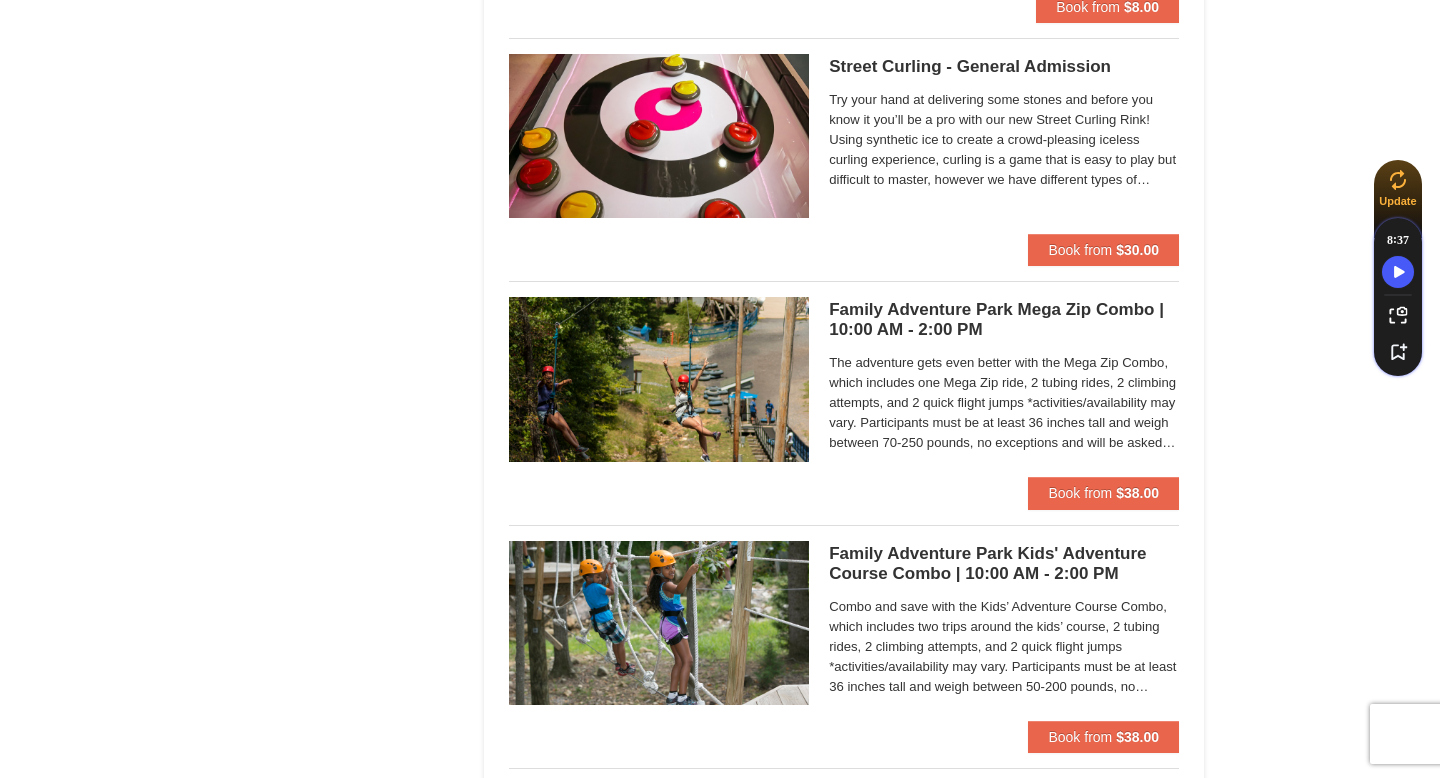 click on "The adventure gets even better with the Mega Zip Combo, which includes one Mega Zip ride, 2 tubing rides, 2 climbing attempts, and 2 quick flight jumps *activities/availability may vary. Participants must be at least 36 inches tall and weigh between 70-250 pounds, no exceptions and will be asked to weigh in to ensure they are within designated weight range. A signed waiver will be required from all participants; minors will need a parent or guardian to complete the waiver. Children 10 and younger need an adult to participate. Closed toed shoes are required." at bounding box center [1004, 403] 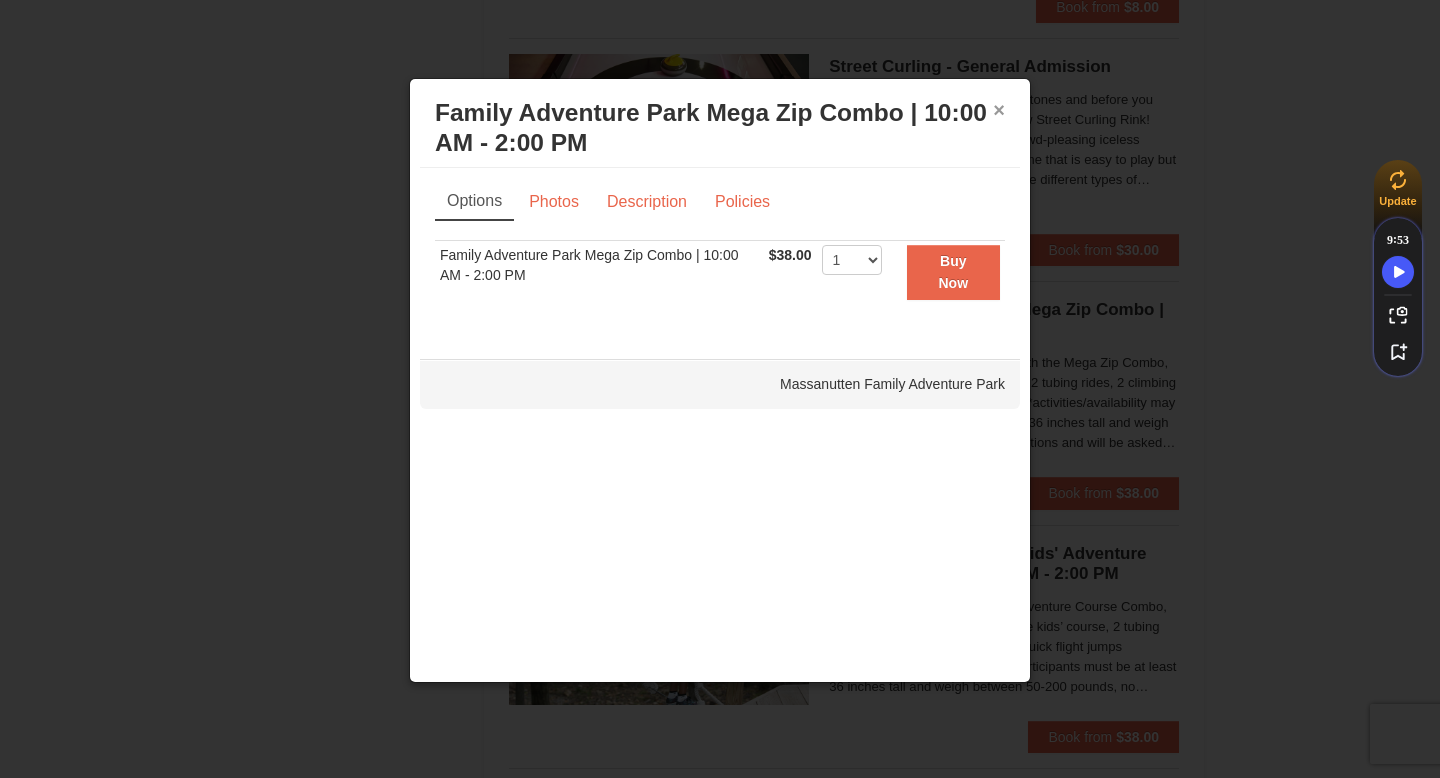 click on "×" at bounding box center [999, 110] 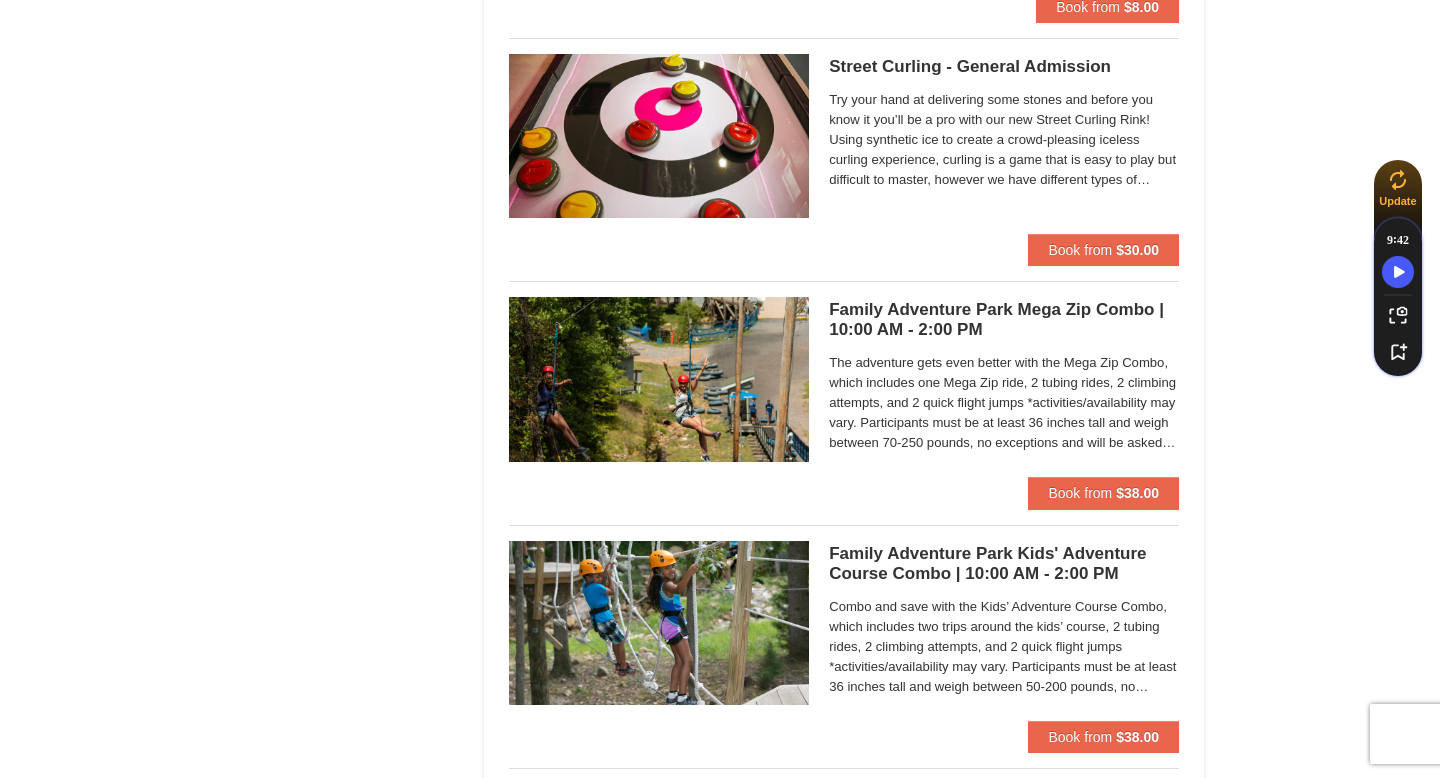 click on "The adventure gets even better with the Mega Zip Combo, which includes one Mega Zip ride, 2 tubing rides, 2 climbing attempts, and 2 quick flight jumps *activities/availability may vary. Participants must be at least 36 inches tall and weigh between 70-250 pounds, no exceptions and will be asked to weigh in to ensure they are within designated weight range. A signed waiver will be required from all participants; minors will need a parent or guardian to complete the waiver. Children 10 and younger need an adult to participate. Closed toed shoes are required." at bounding box center (1004, 403) 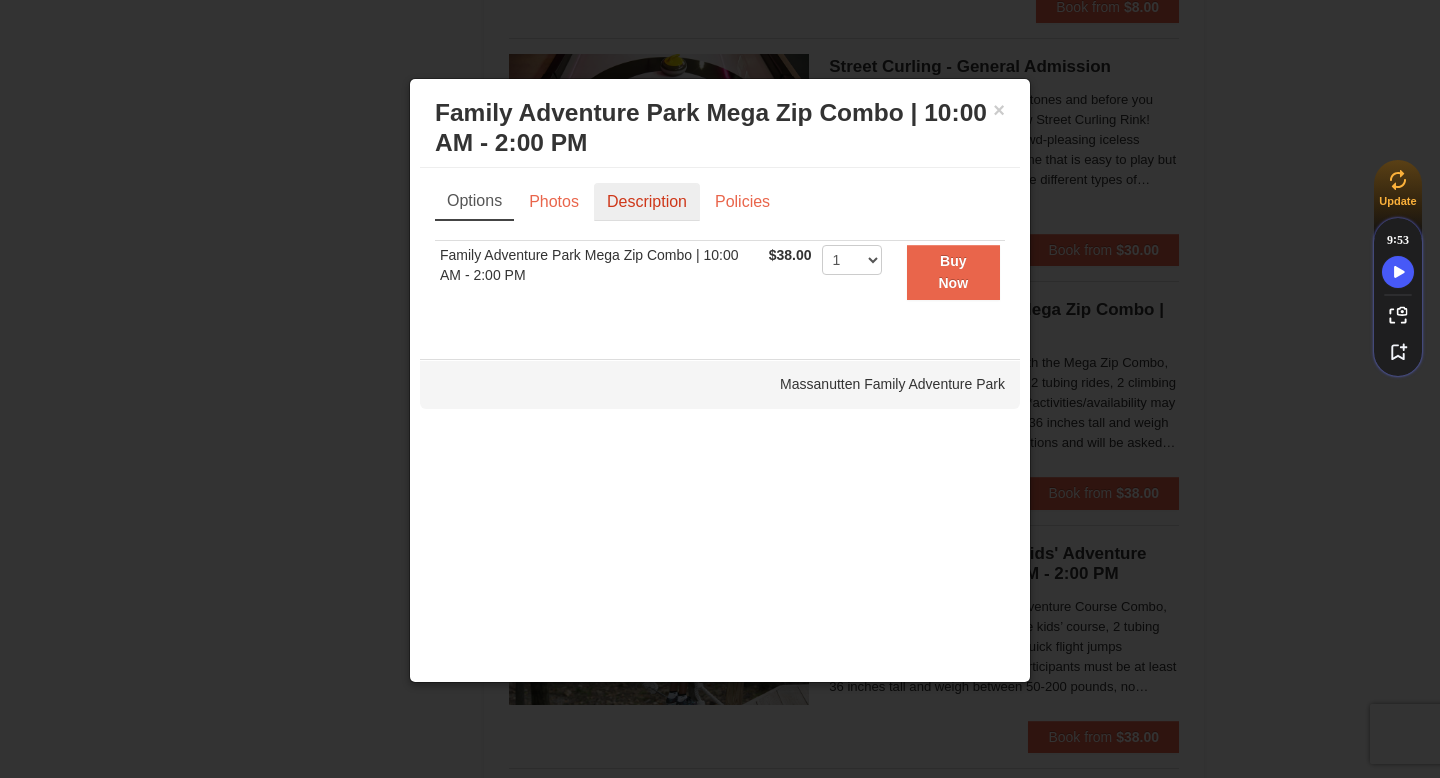 click on "Description" at bounding box center (647, 202) 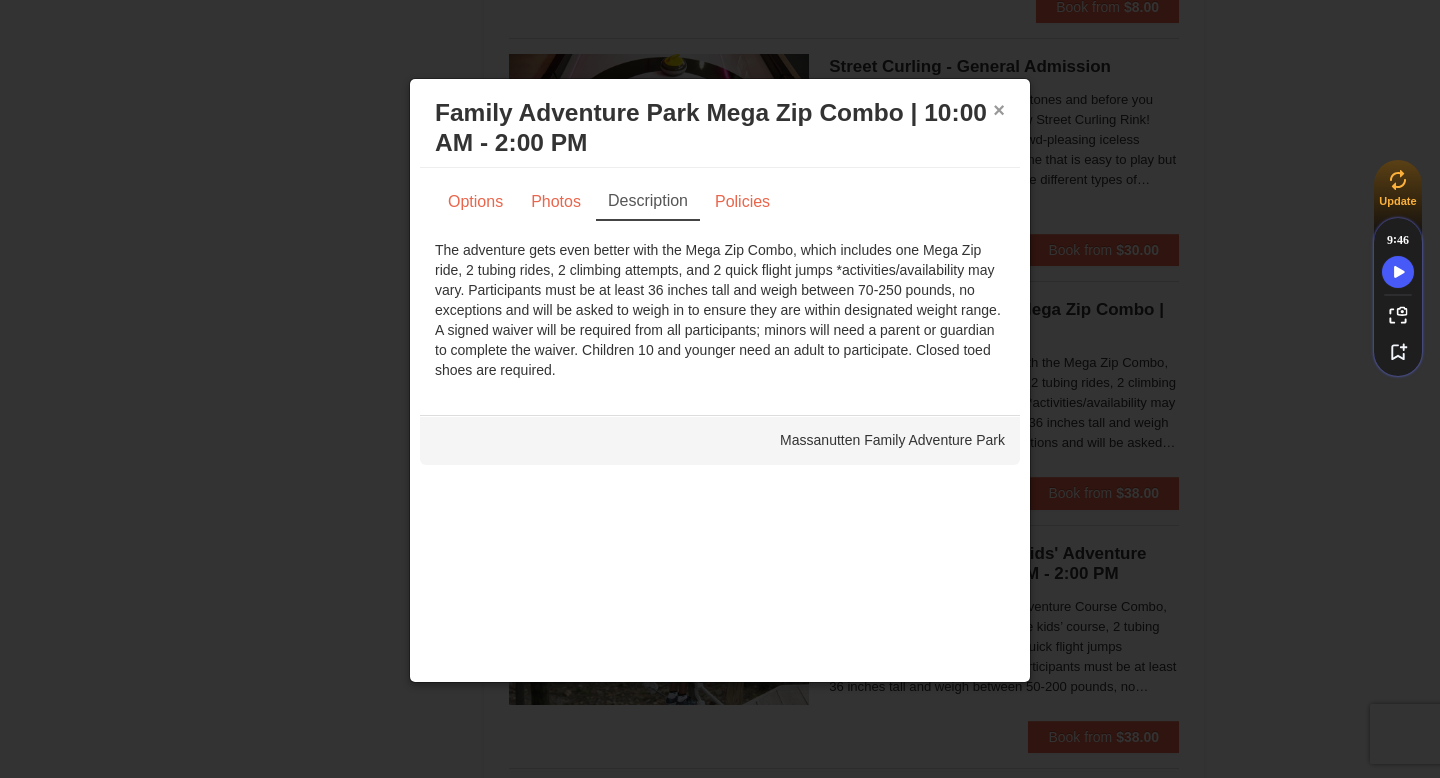 click on "×" at bounding box center [999, 110] 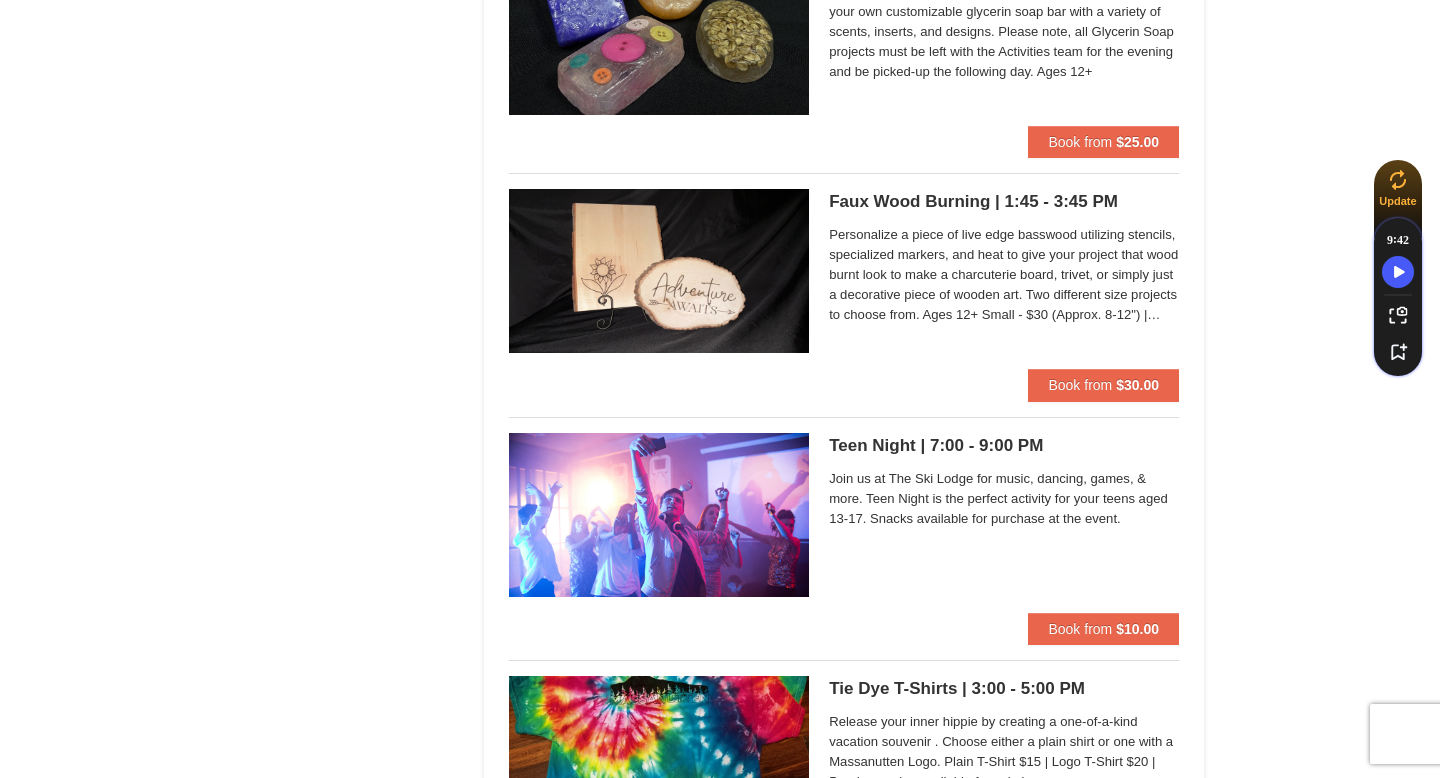 scroll, scrollTop: 3679, scrollLeft: 0, axis: vertical 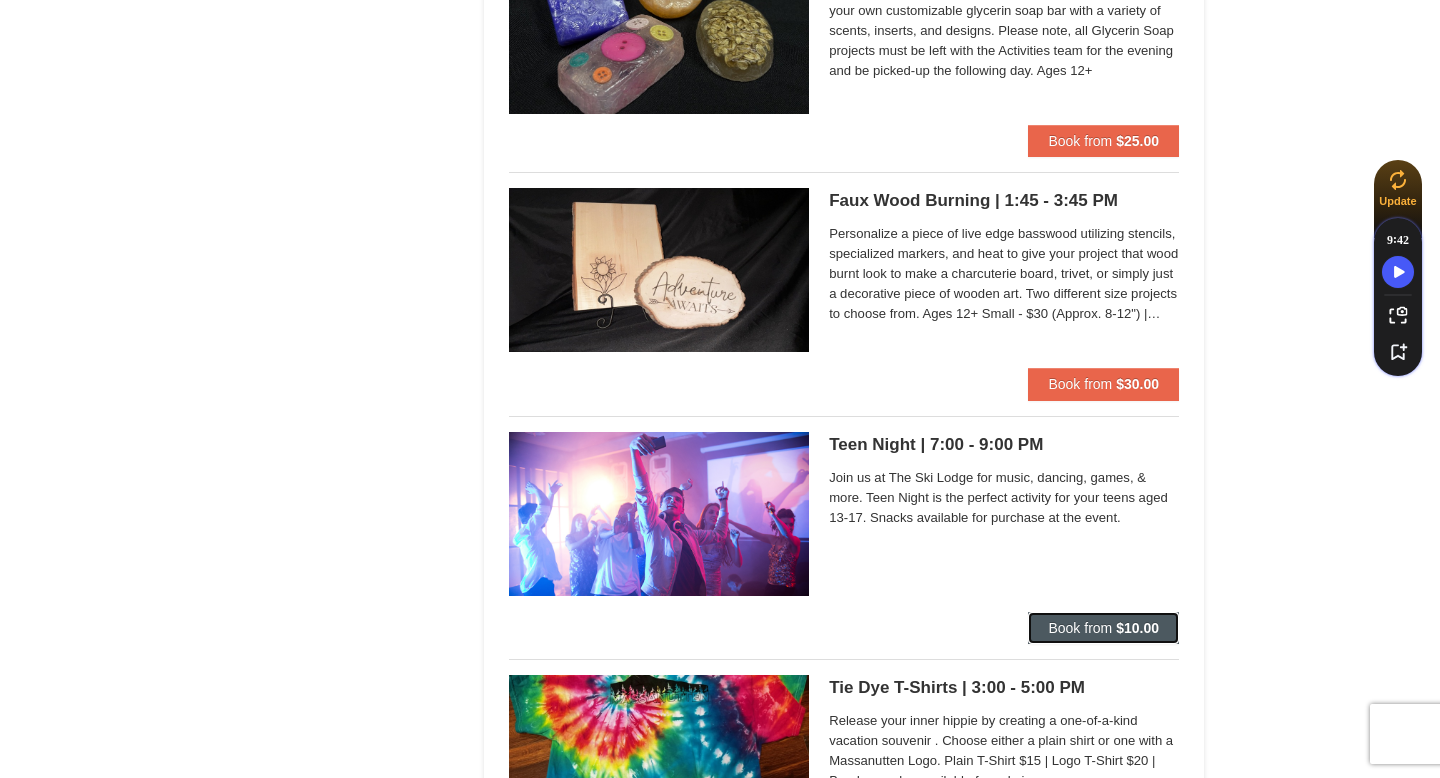 click on "$10.00" at bounding box center (1137, 628) 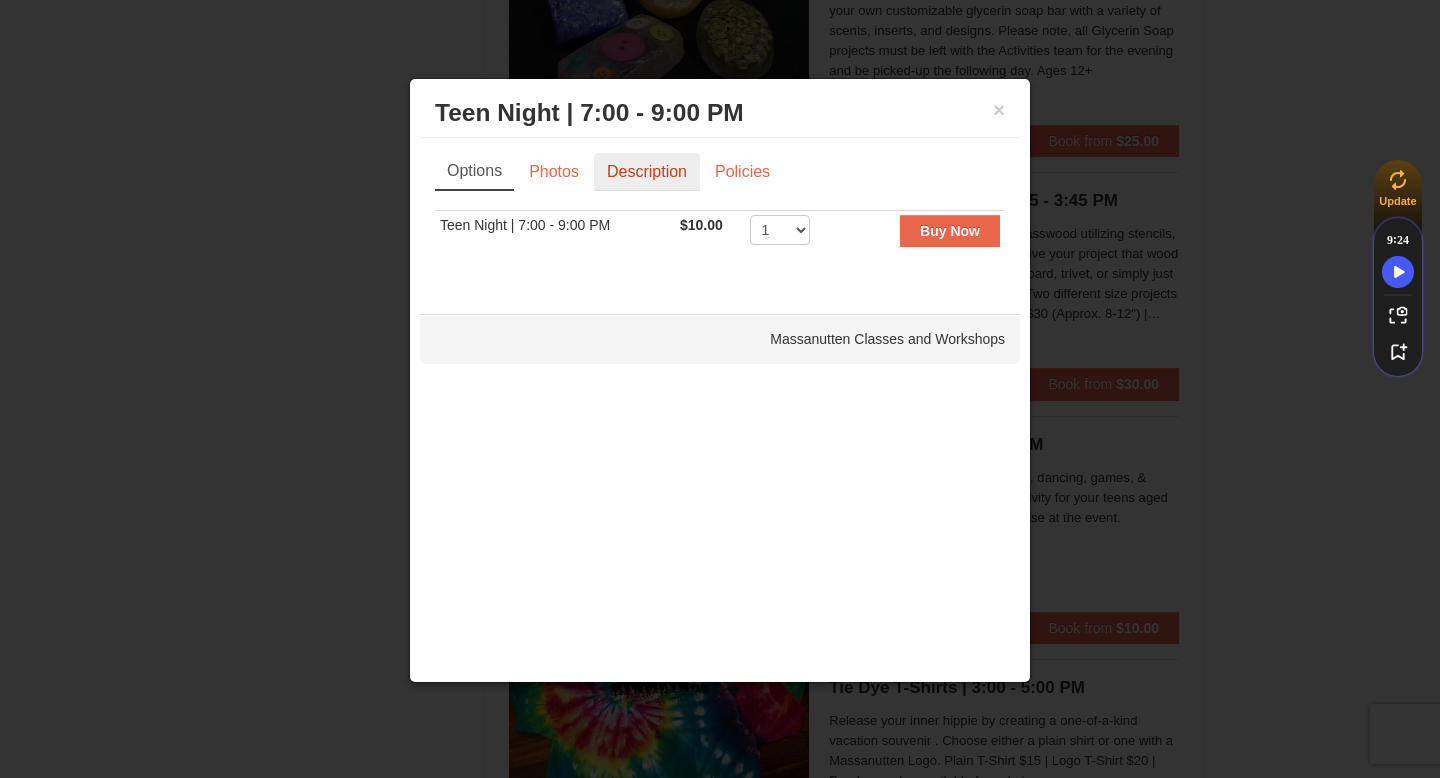 click on "Description" at bounding box center (647, 172) 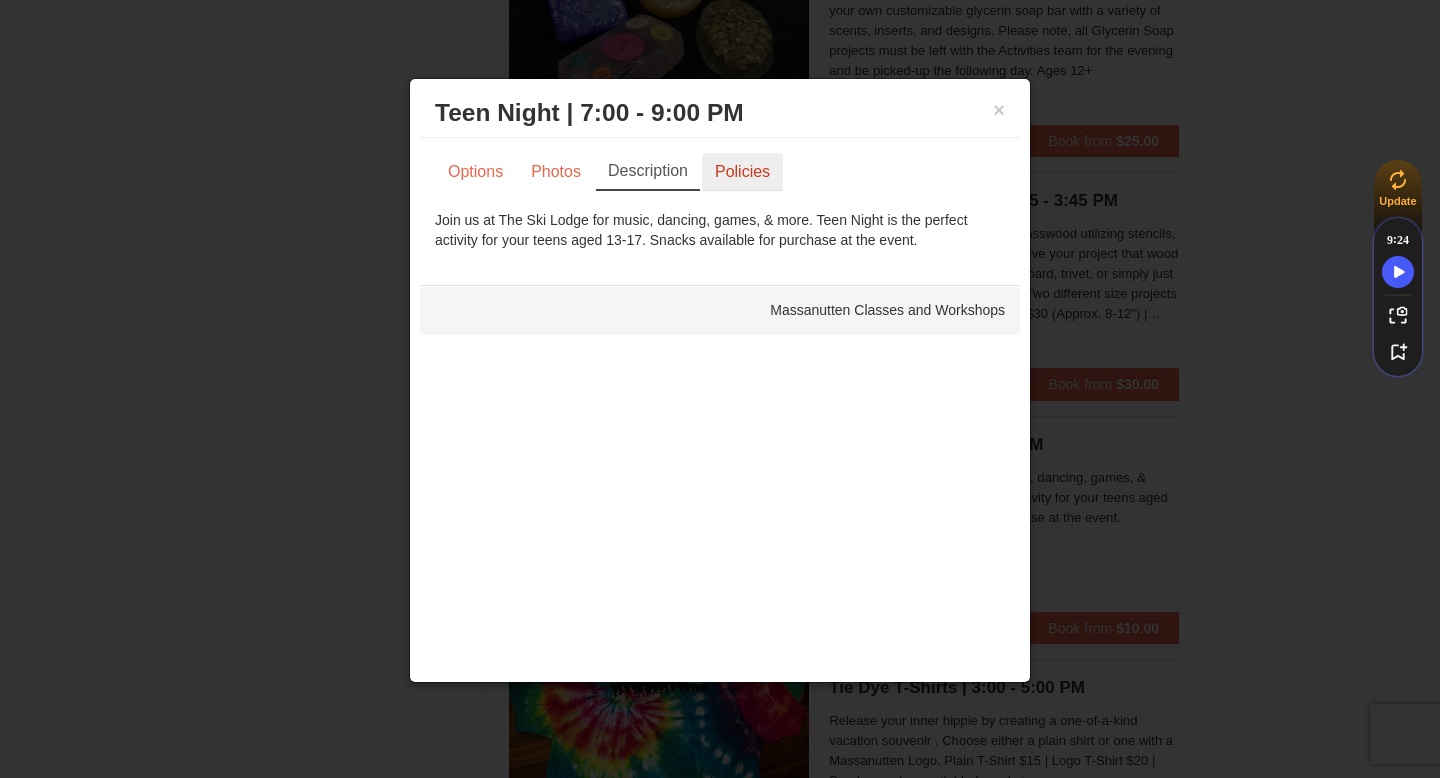 click on "Policies" at bounding box center [742, 172] 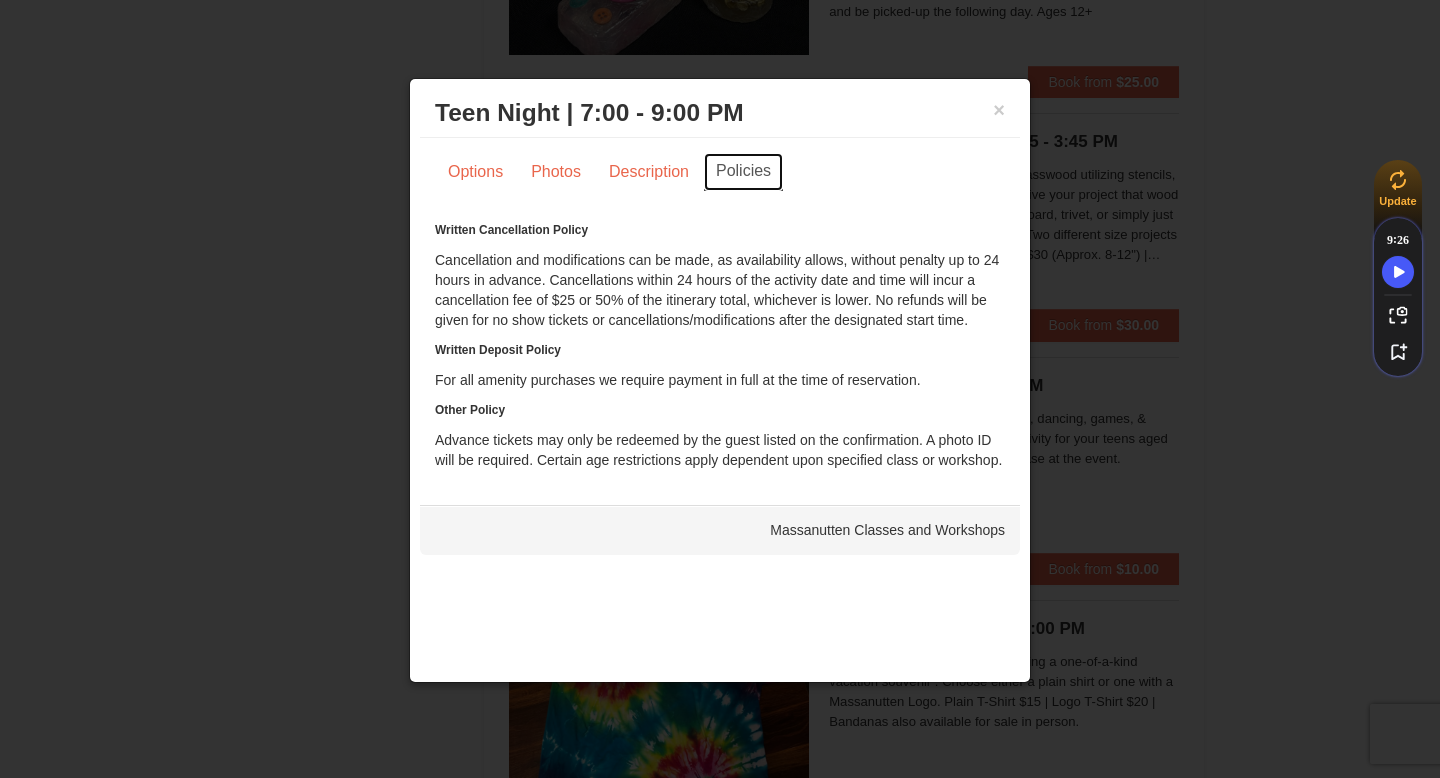 scroll, scrollTop: 3753, scrollLeft: 0, axis: vertical 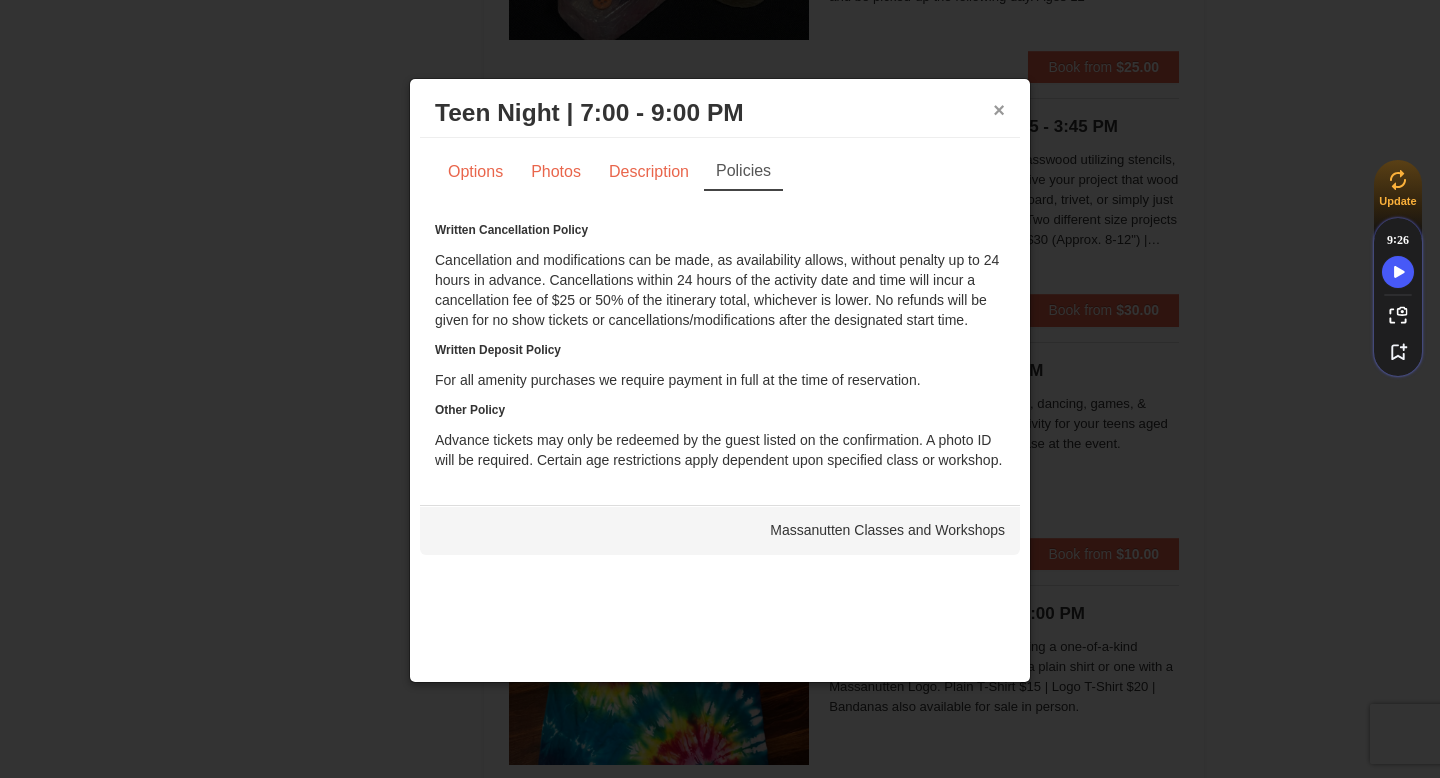 click on "×" at bounding box center [999, 110] 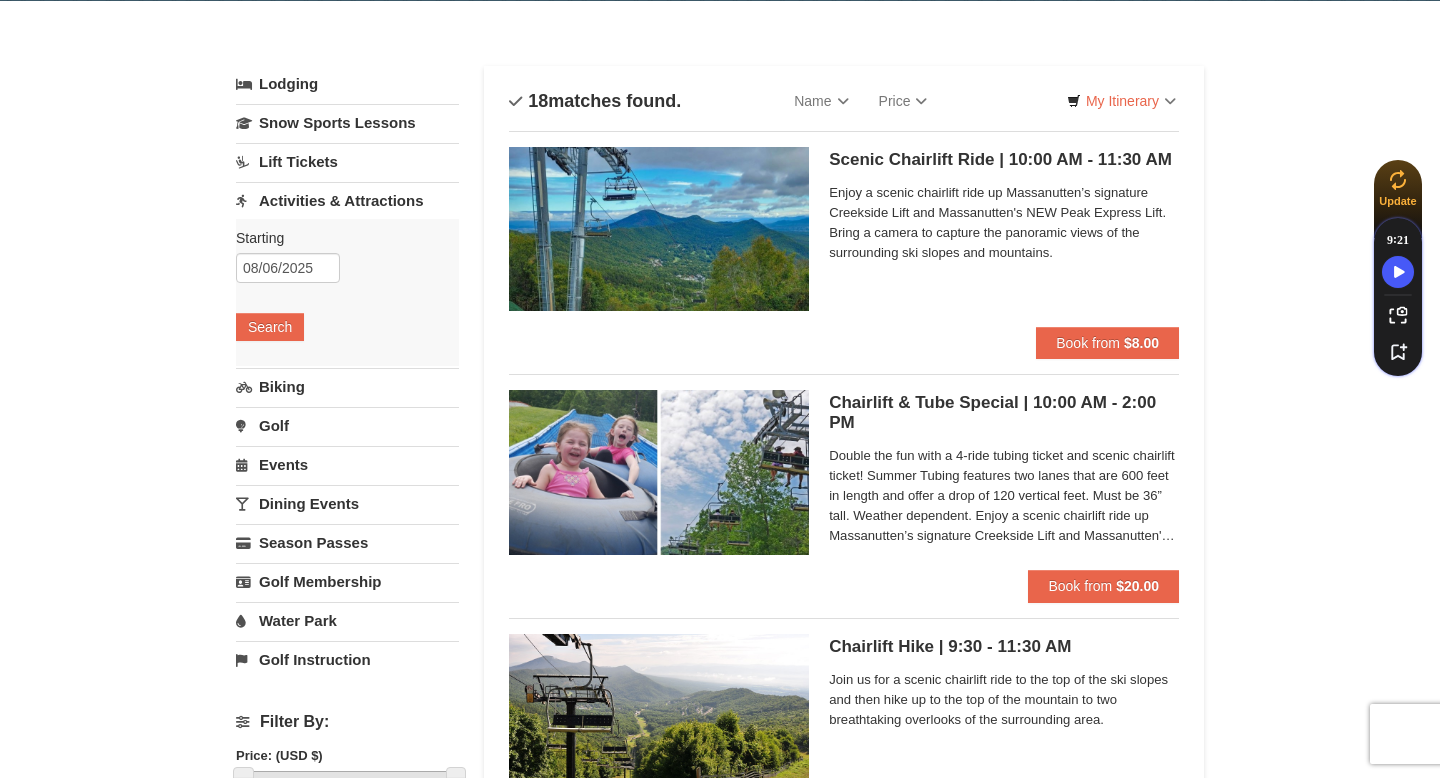 scroll, scrollTop: 68, scrollLeft: 0, axis: vertical 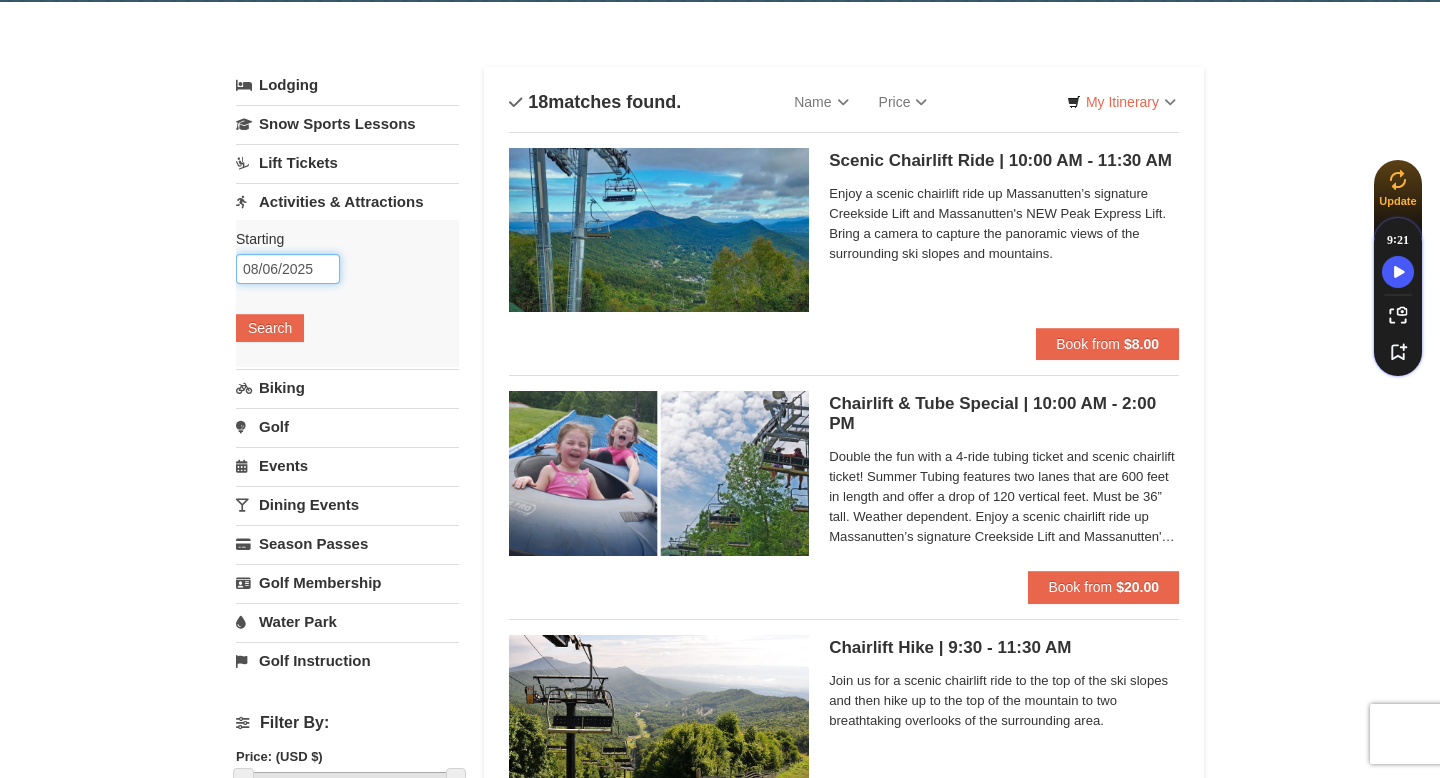 click on "08/06/2025" at bounding box center (288, 269) 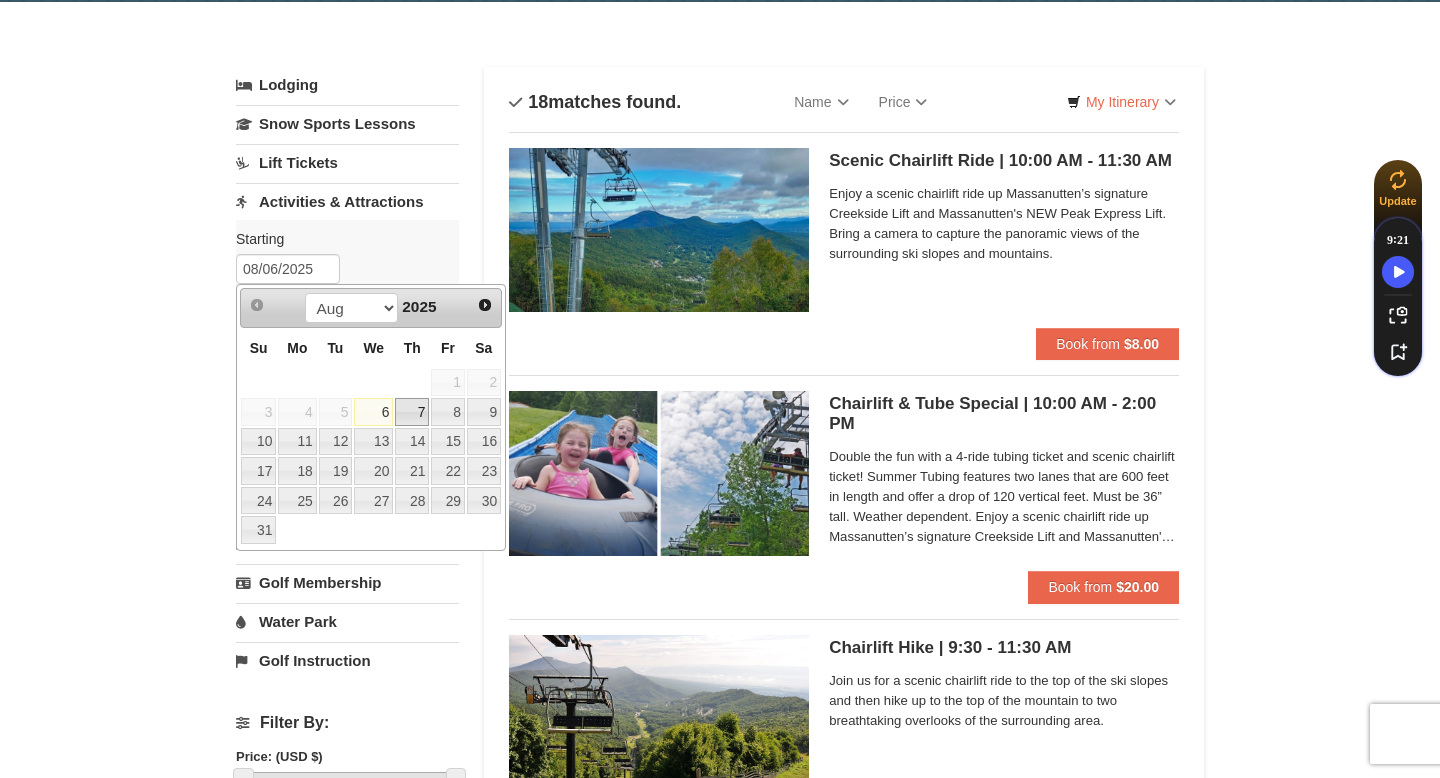 click on "7" at bounding box center (412, 412) 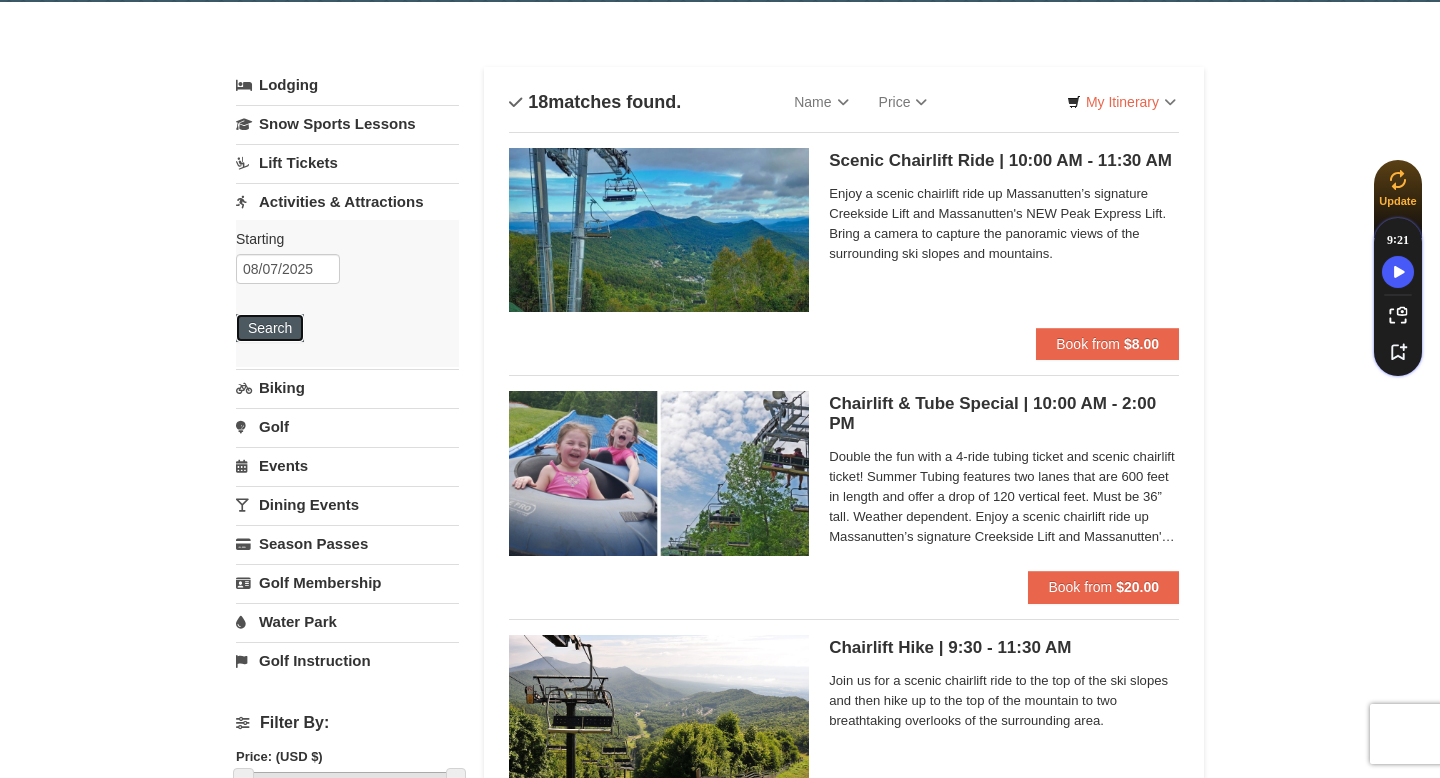 click on "Search" at bounding box center (270, 328) 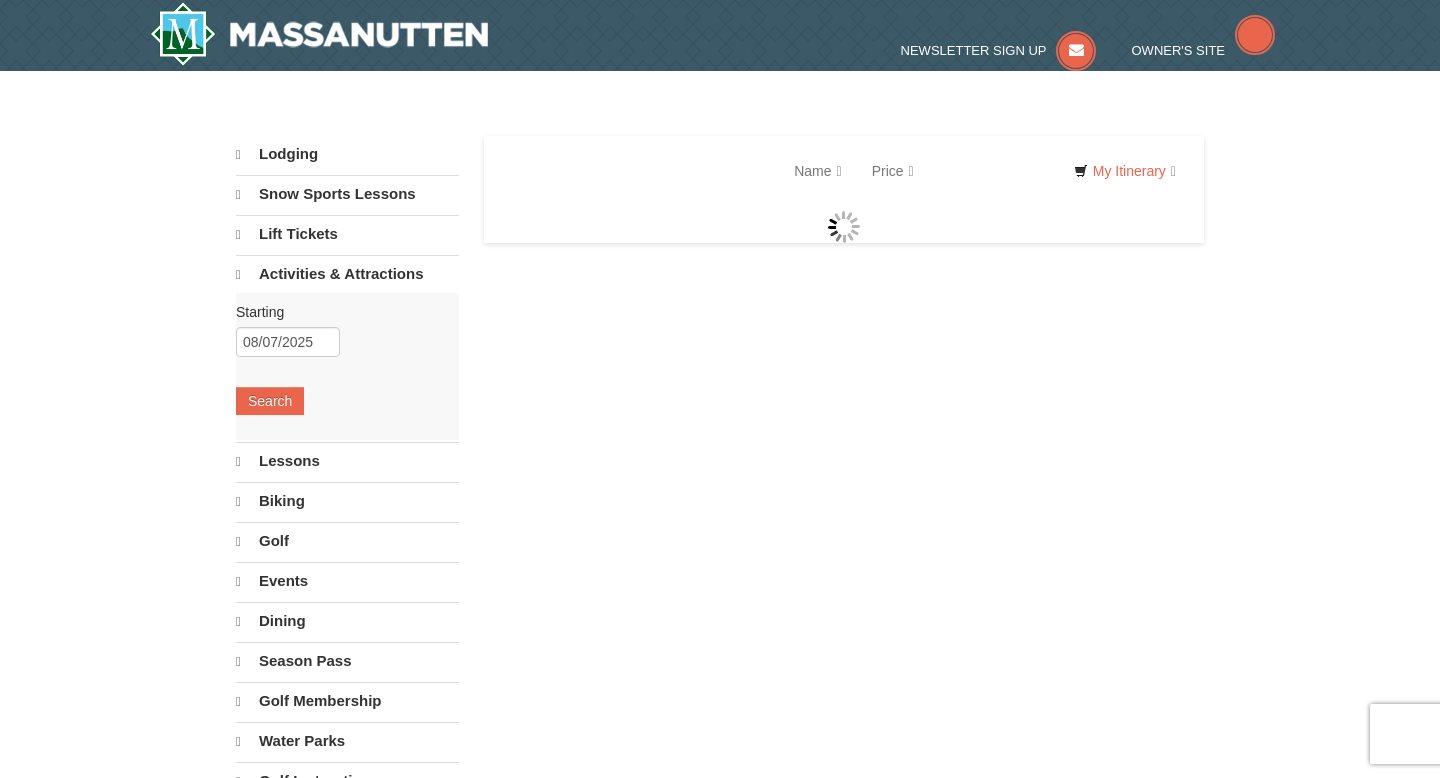 scroll, scrollTop: 0, scrollLeft: 0, axis: both 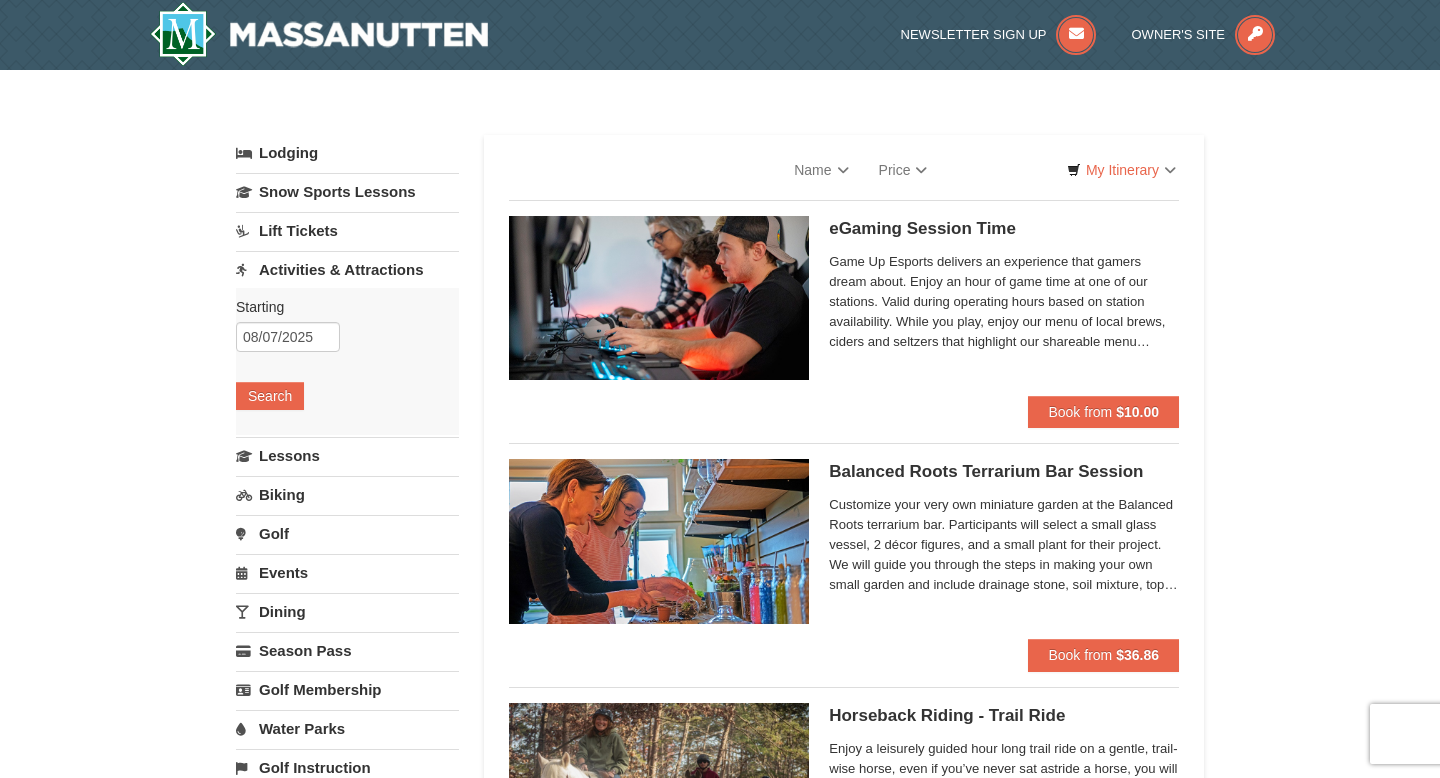 select on "8" 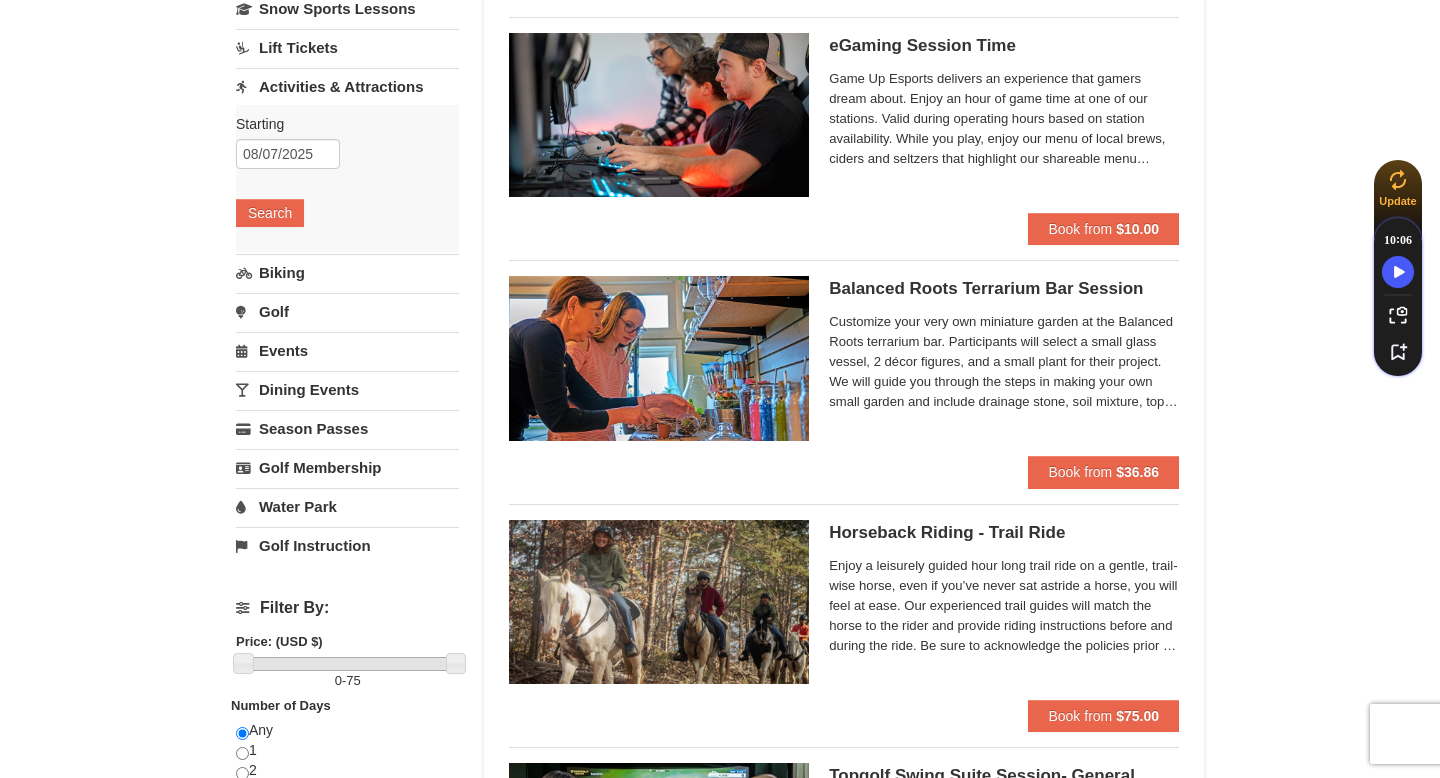 scroll, scrollTop: 0, scrollLeft: 0, axis: both 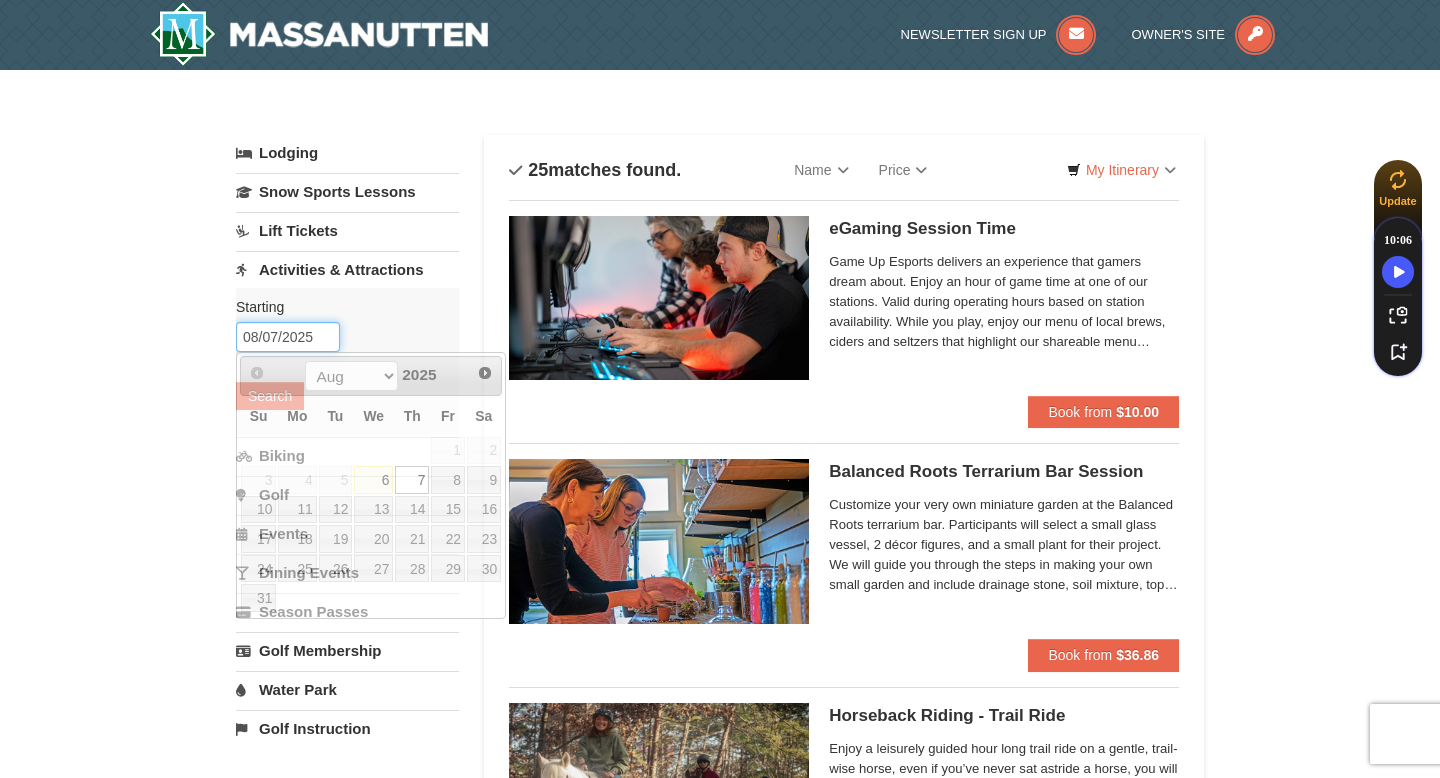 click on "08/07/2025" at bounding box center (288, 337) 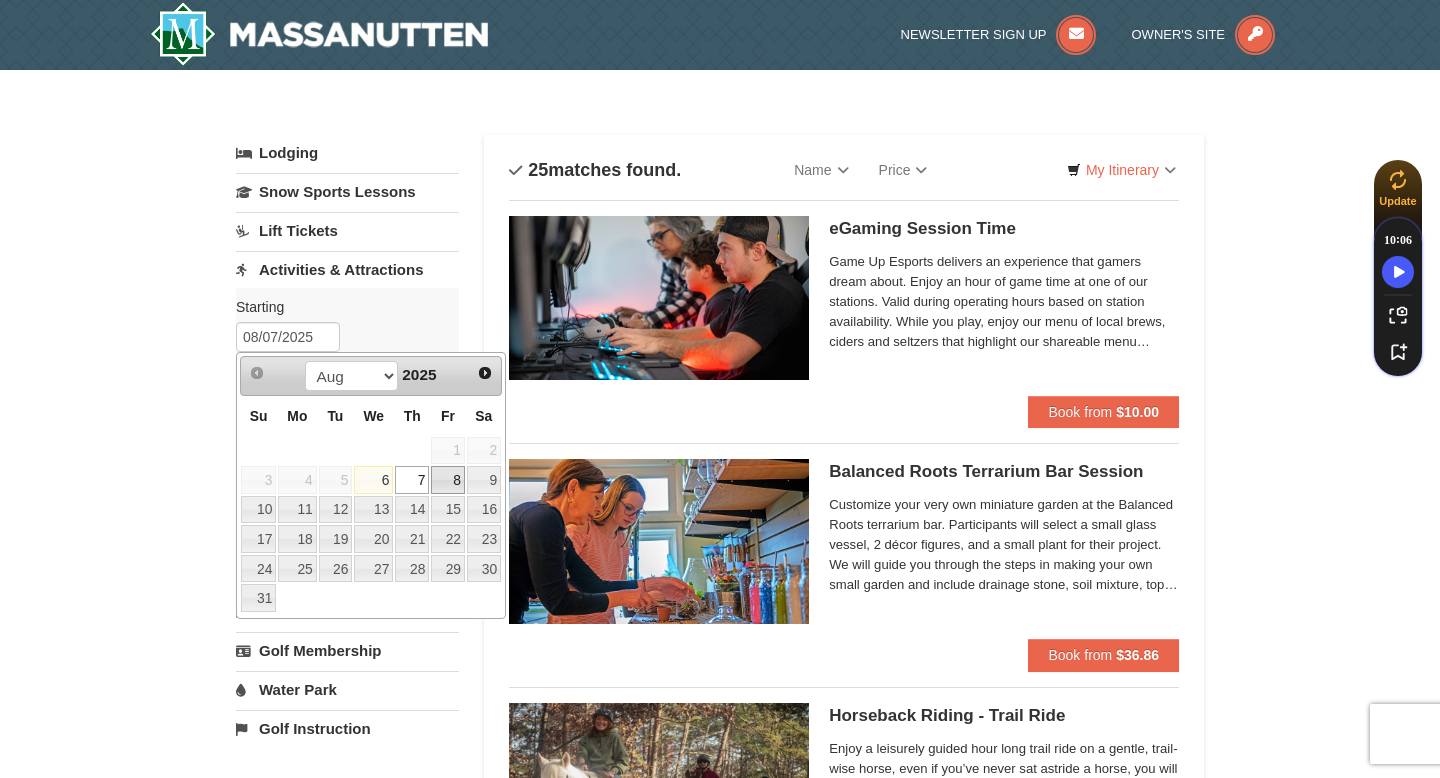 click on "8" at bounding box center [448, 480] 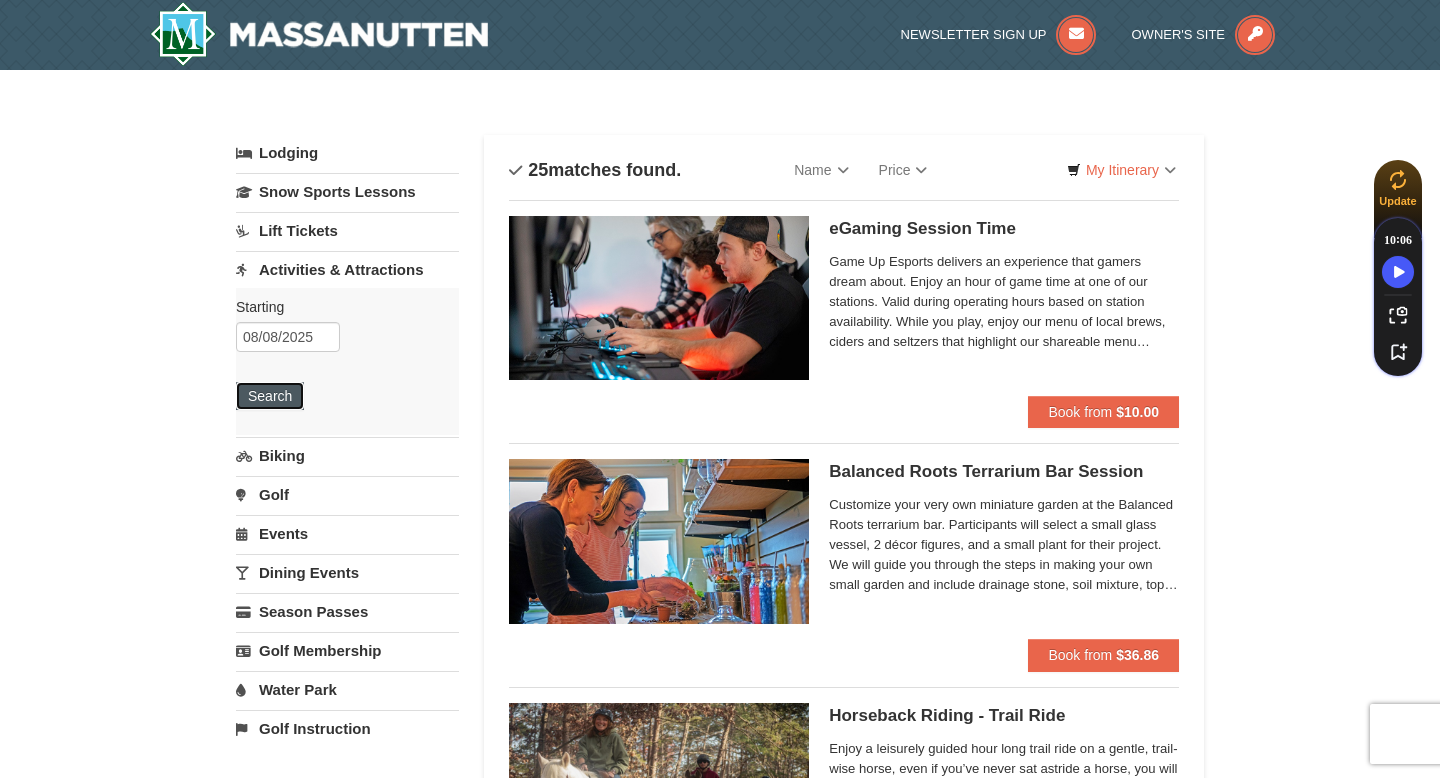 click on "Search" at bounding box center [270, 396] 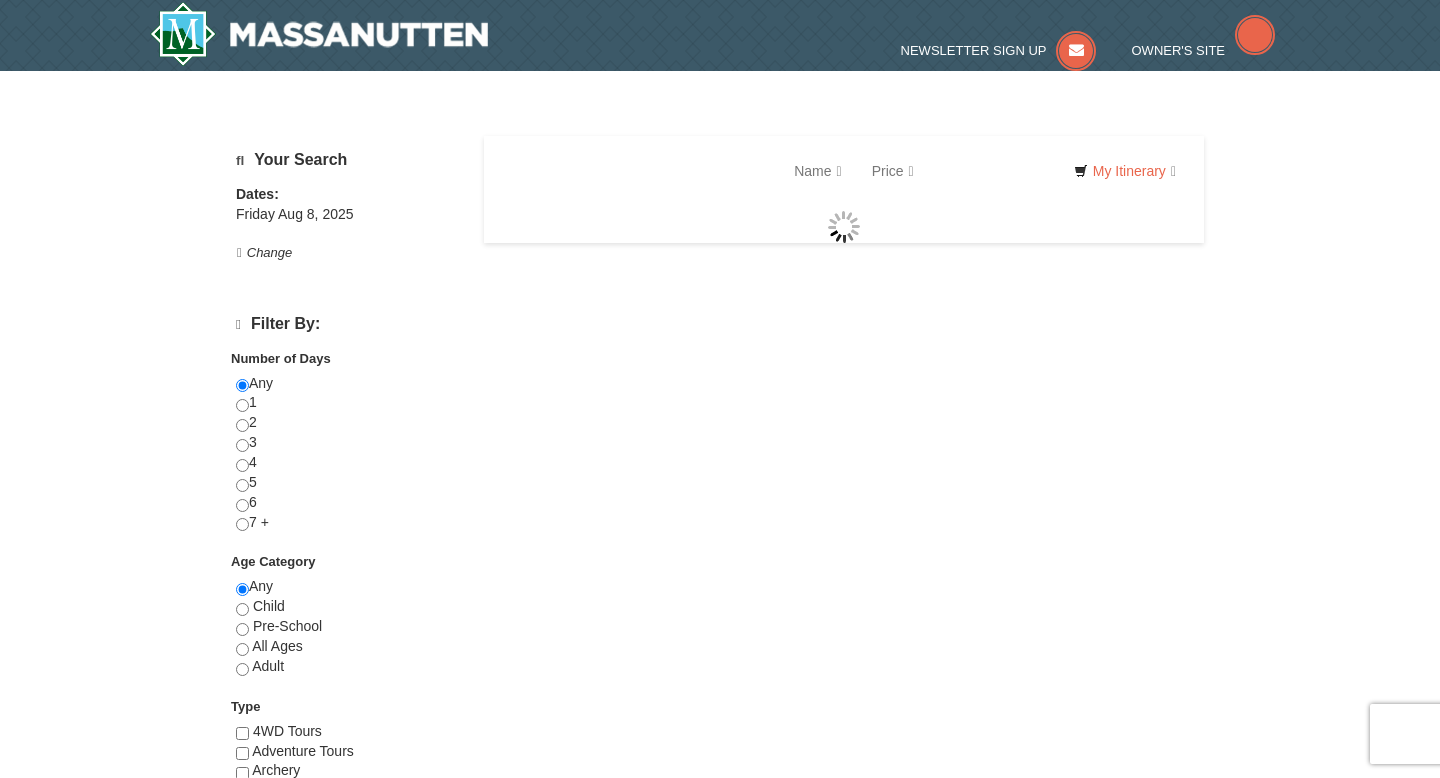 scroll, scrollTop: 0, scrollLeft: 0, axis: both 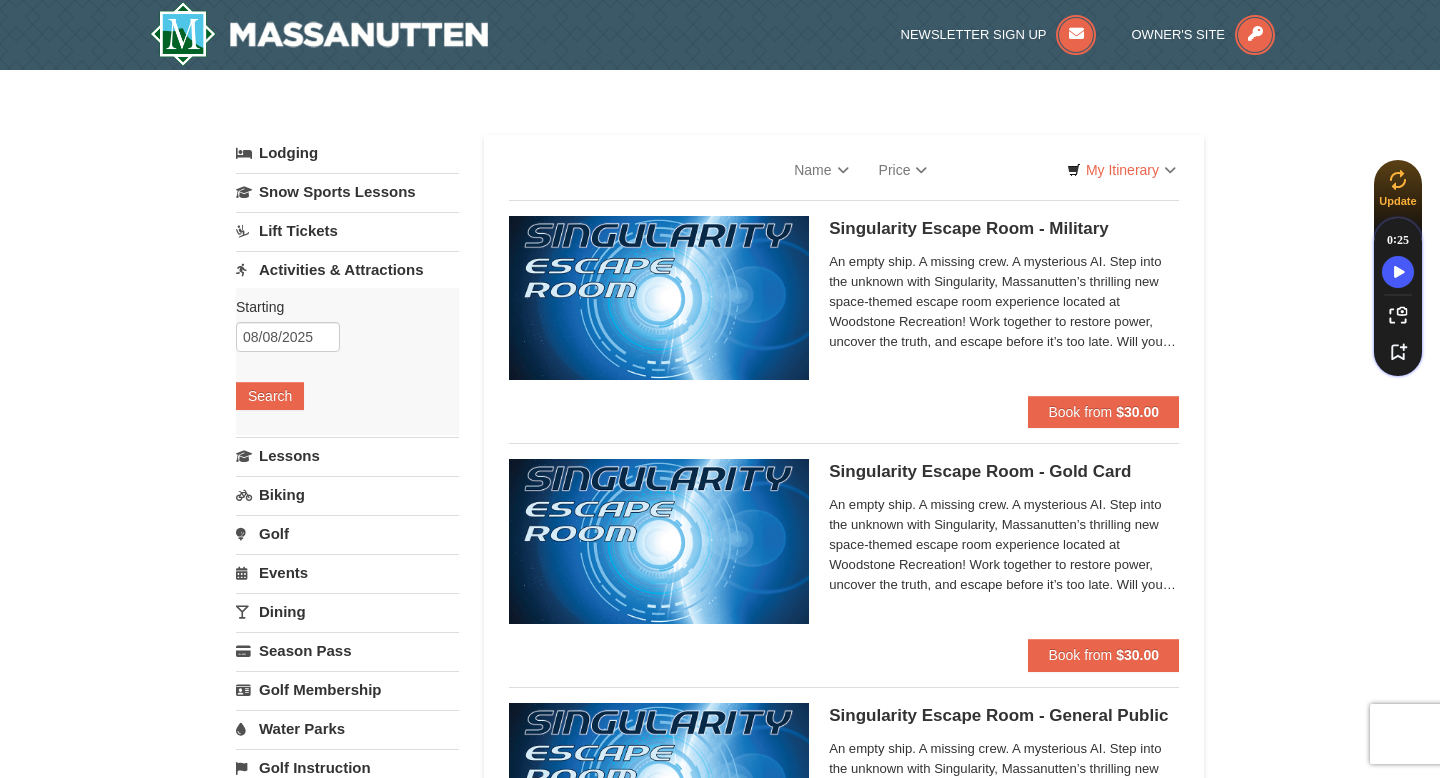 select on "8" 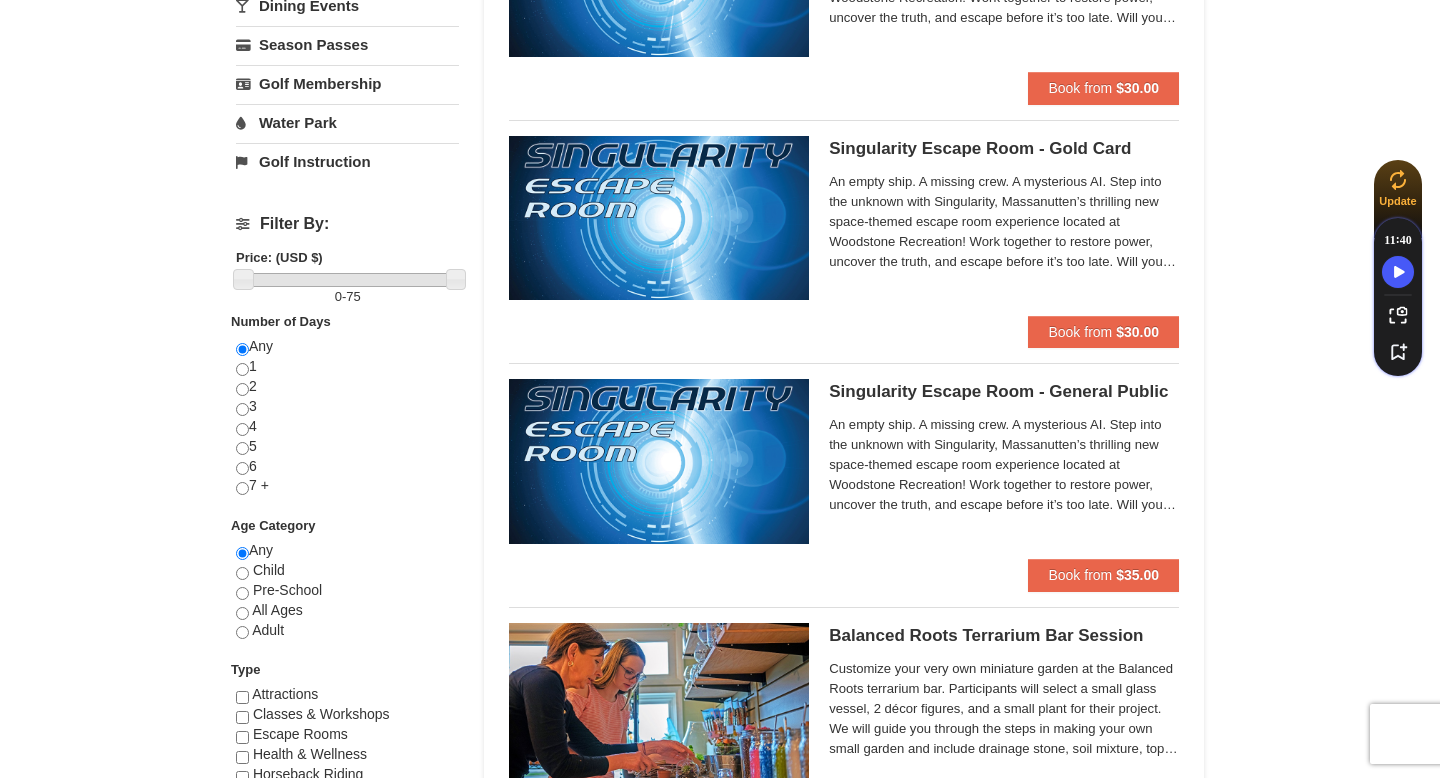 scroll, scrollTop: 0, scrollLeft: 0, axis: both 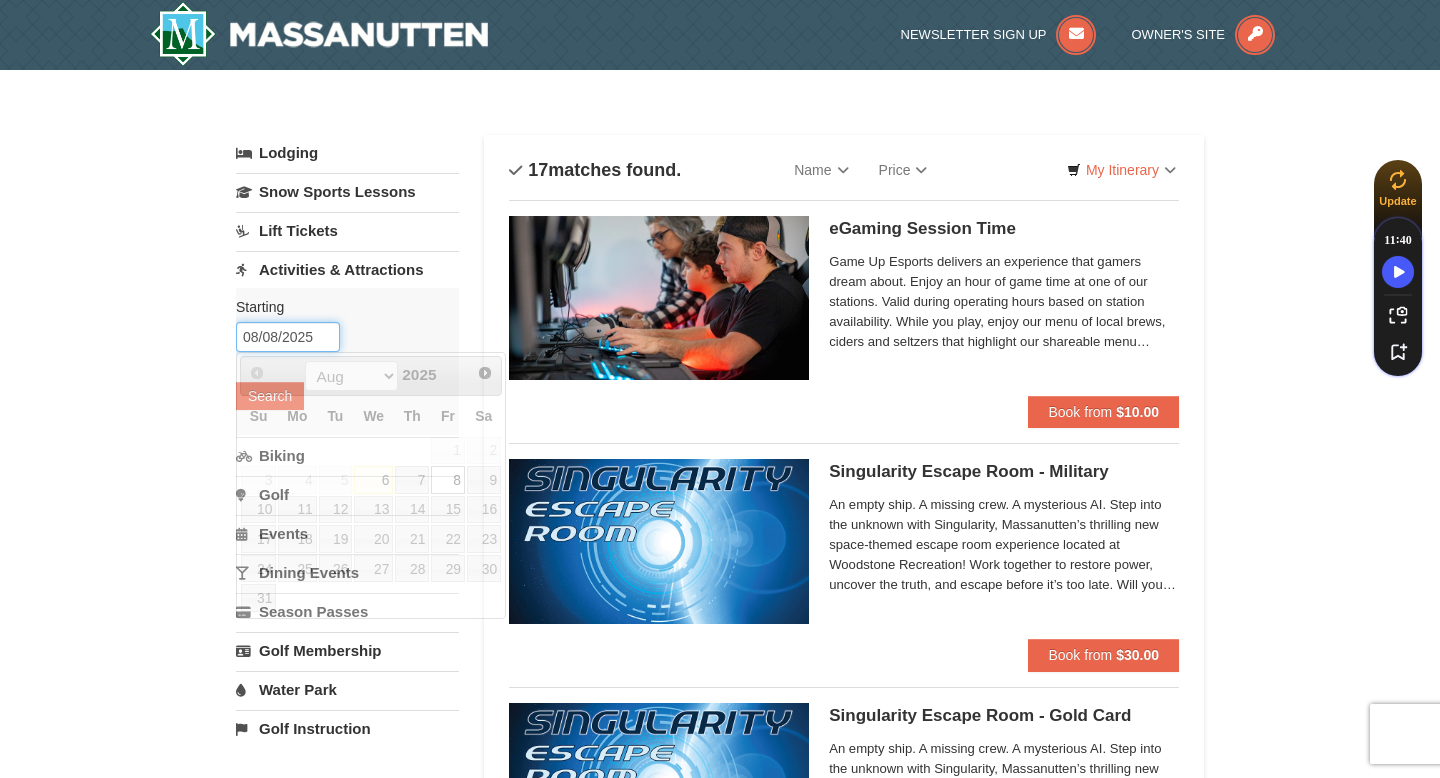 click on "08/08/2025" at bounding box center (288, 337) 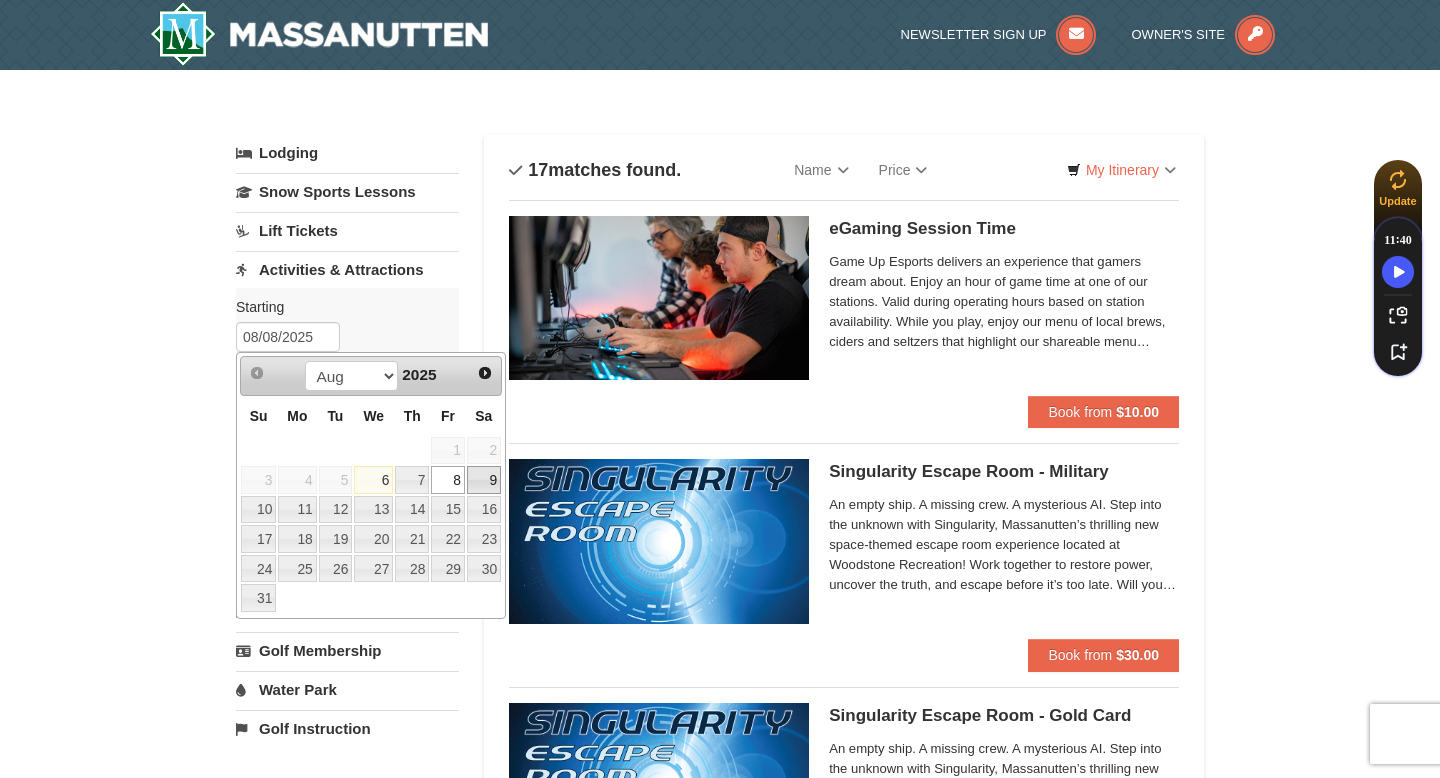 click on "9" at bounding box center (484, 480) 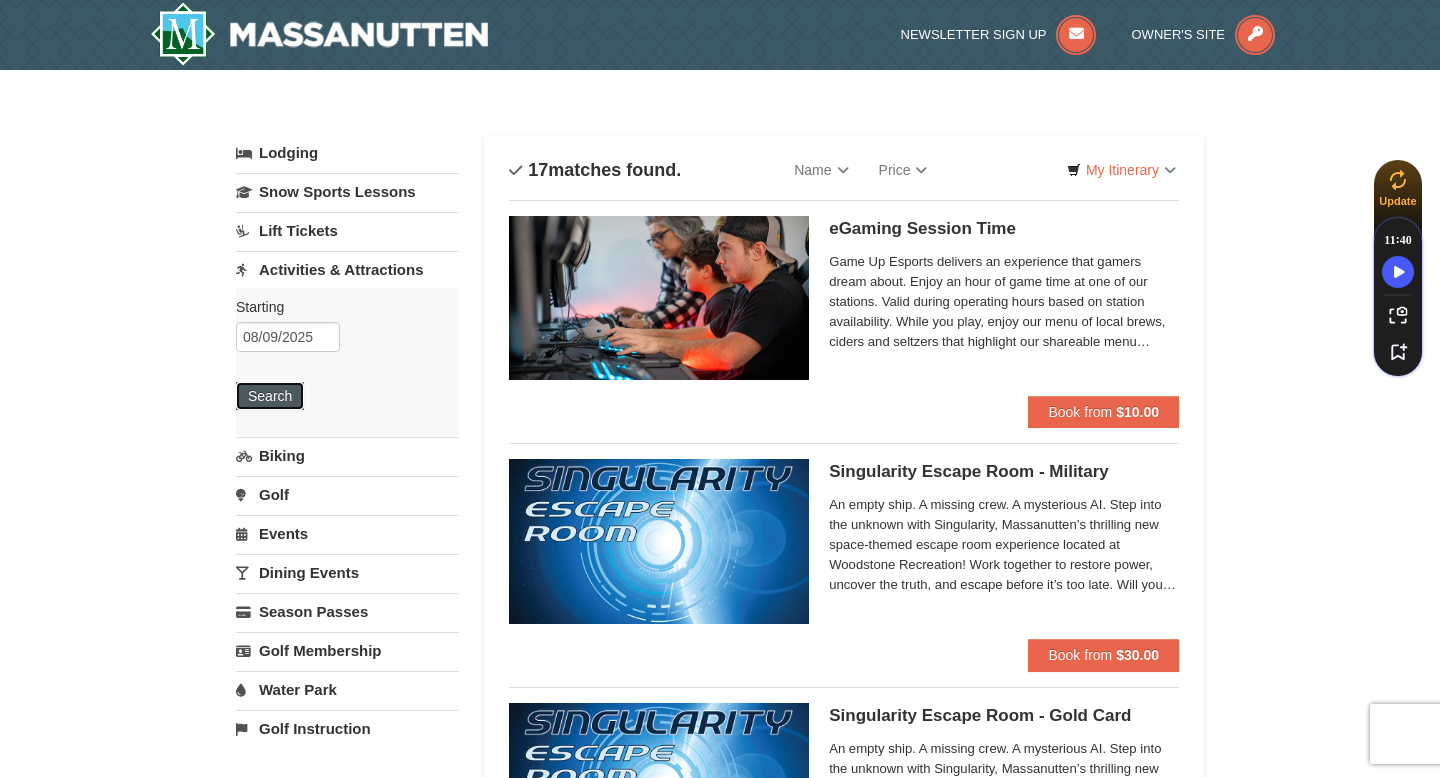 click on "Search" at bounding box center [270, 396] 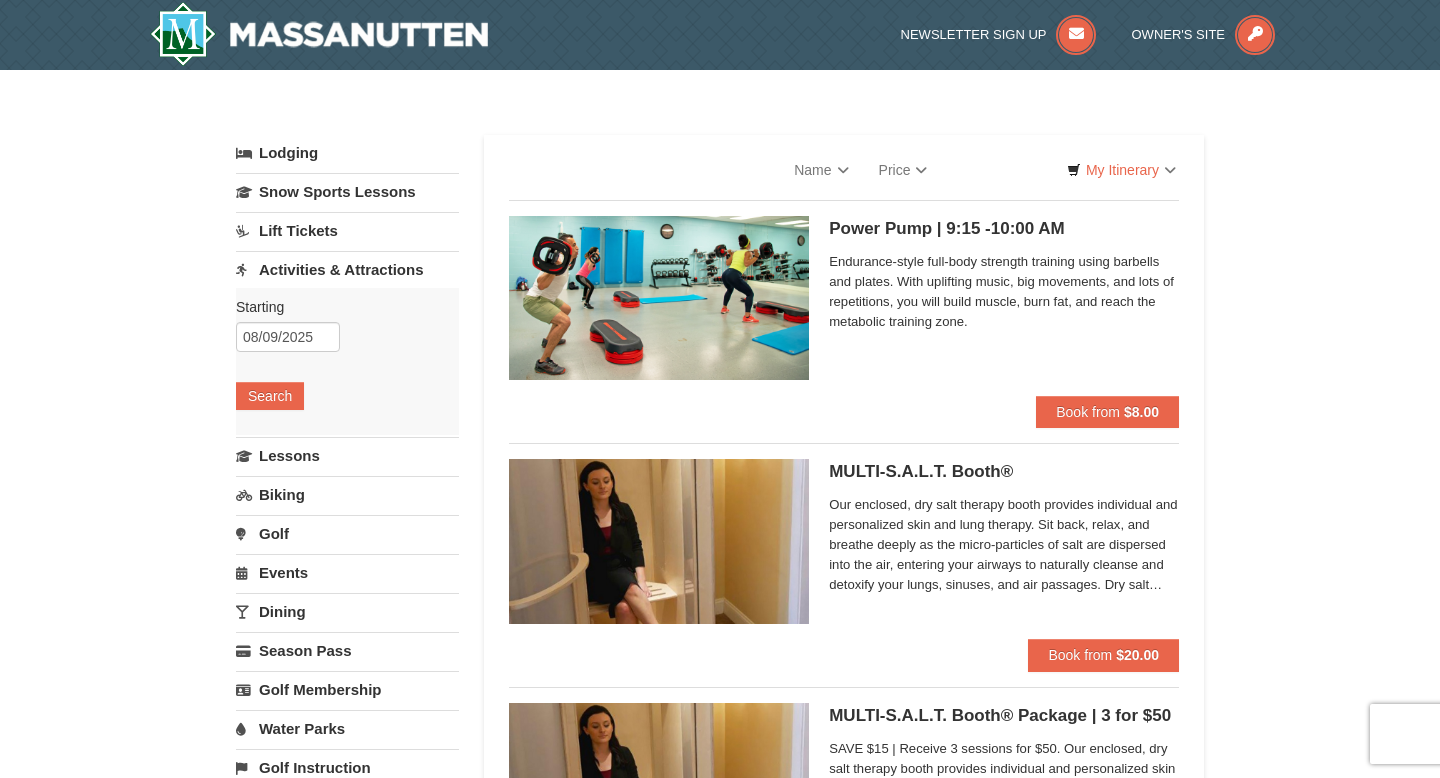 scroll, scrollTop: 0, scrollLeft: 0, axis: both 